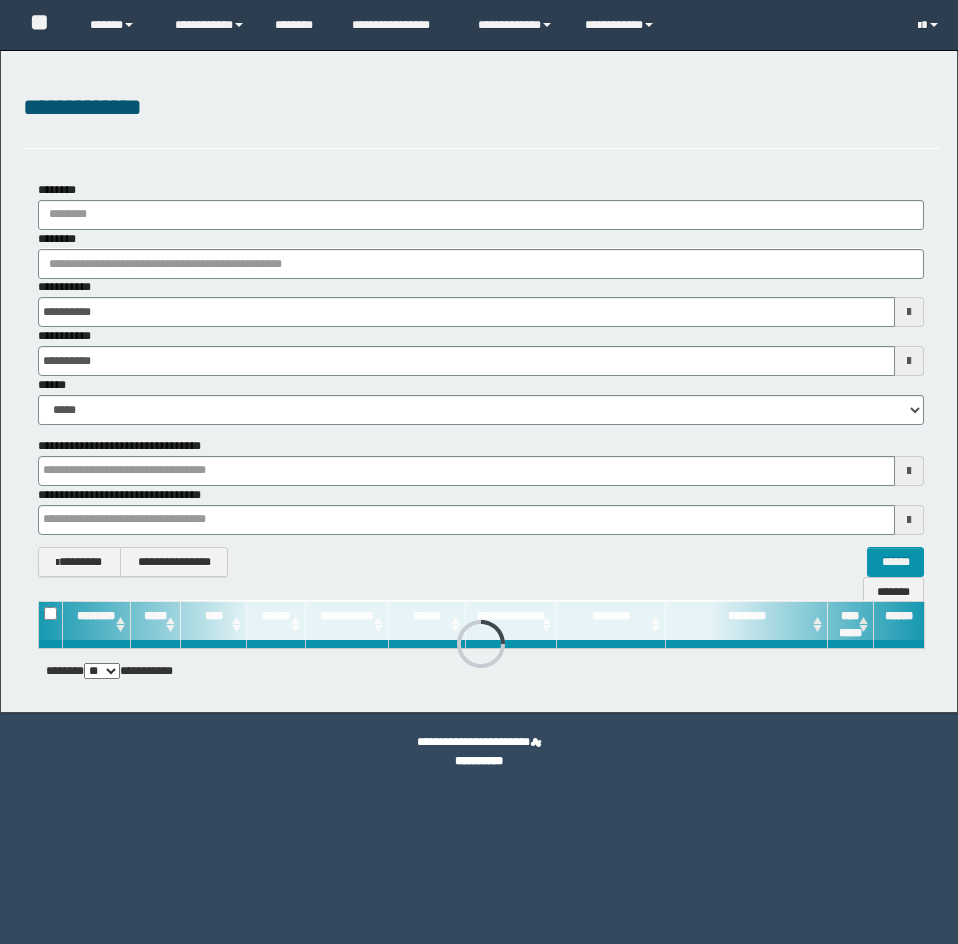 scroll, scrollTop: 0, scrollLeft: 0, axis: both 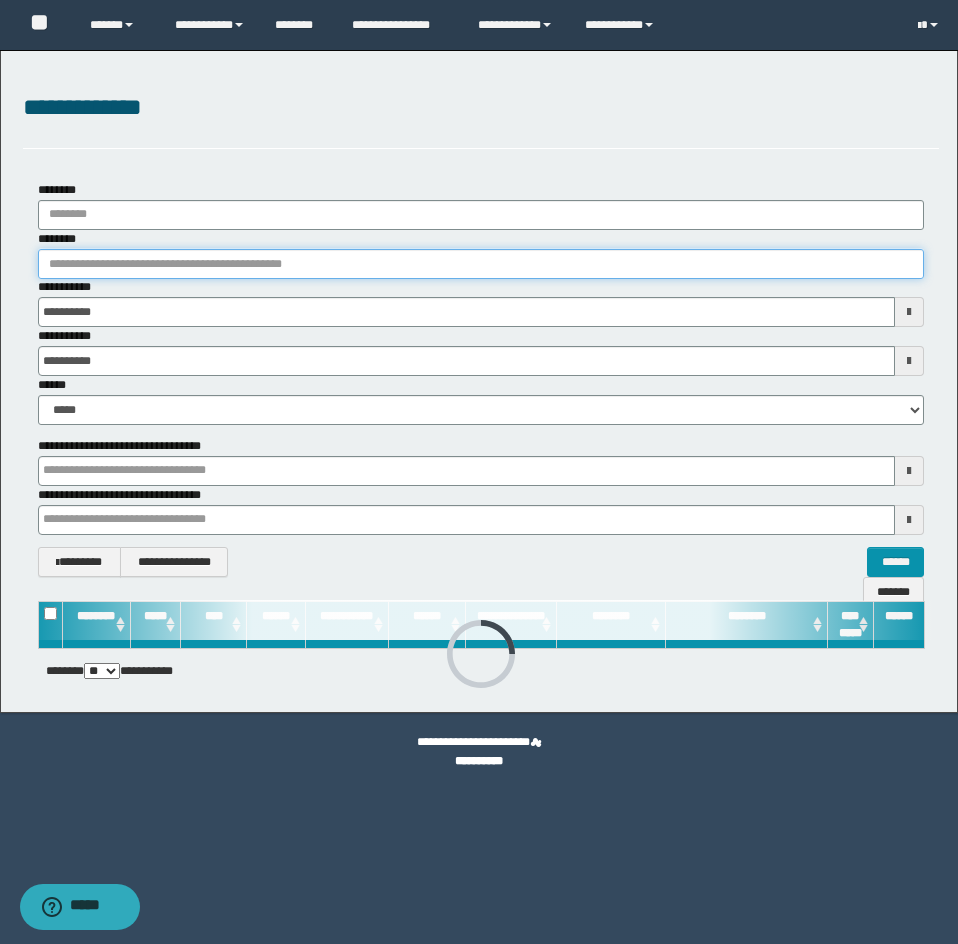 click on "********" at bounding box center [481, 264] 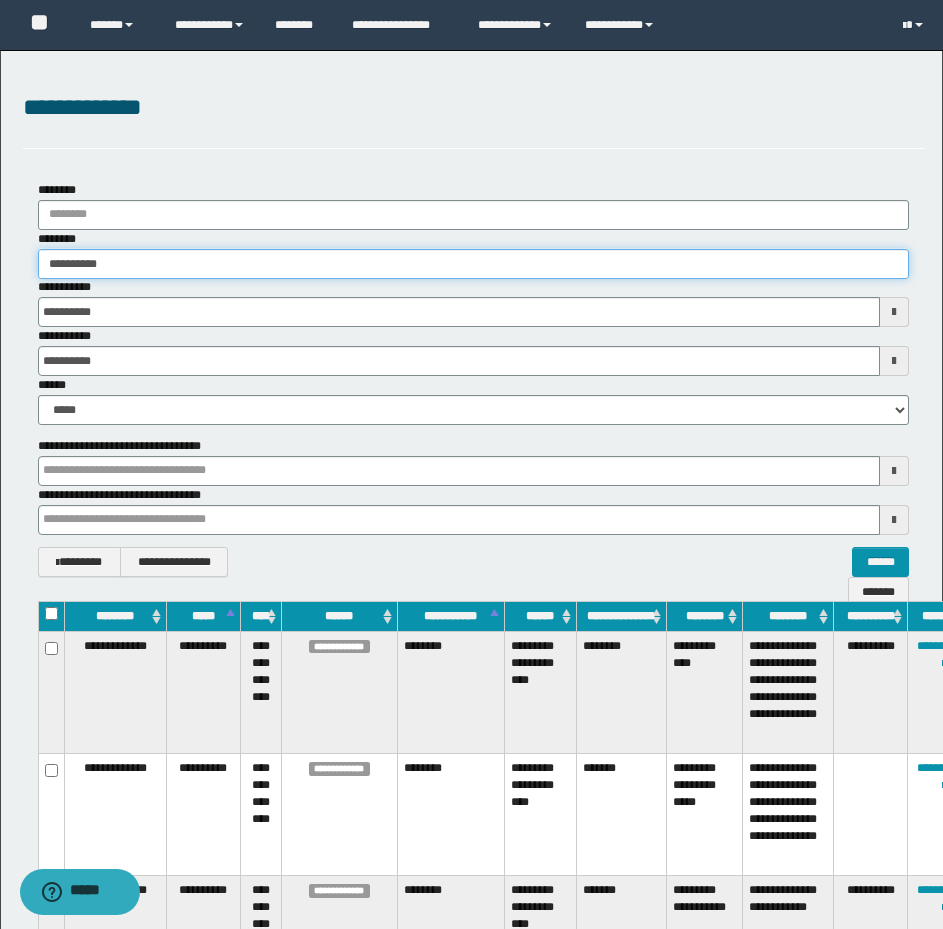 type on "**********" 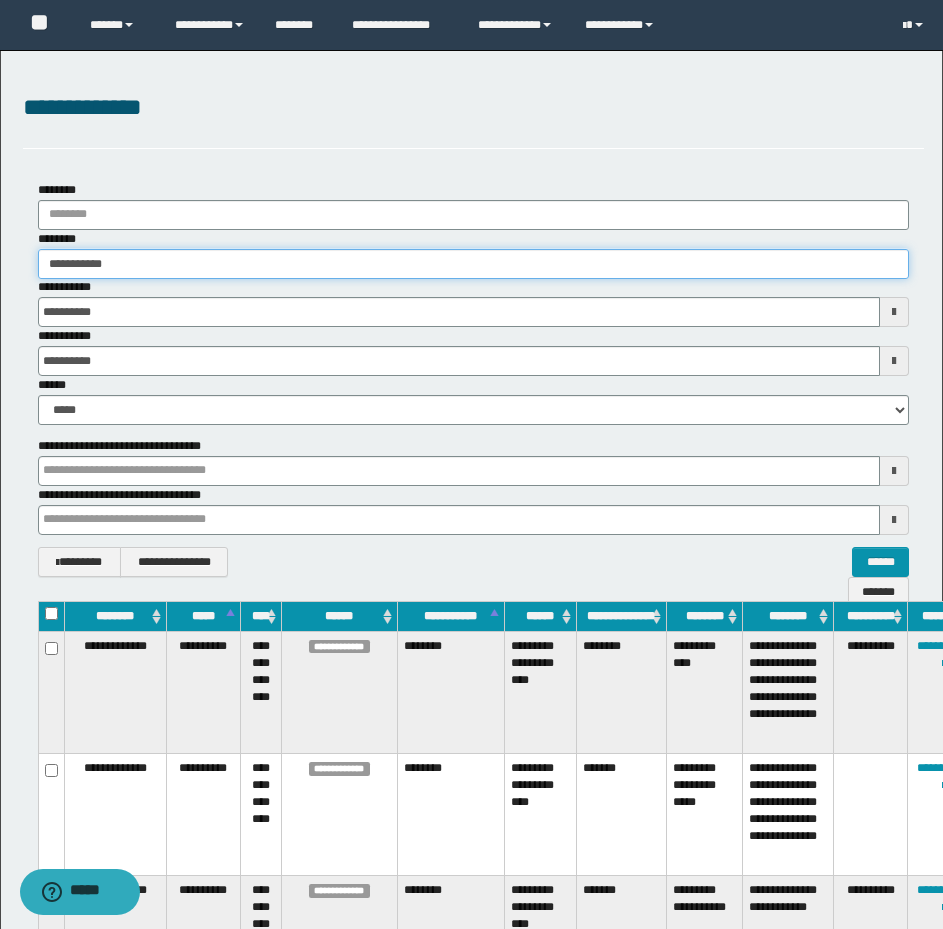 type on "**********" 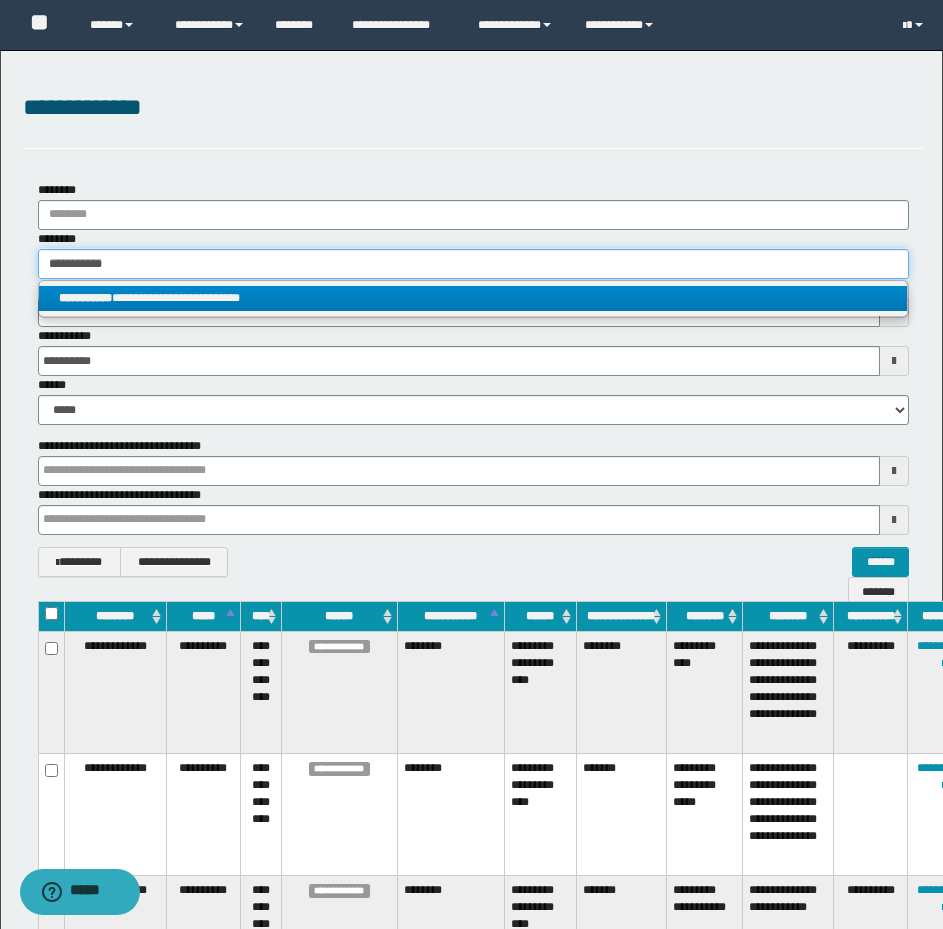 type on "**********" 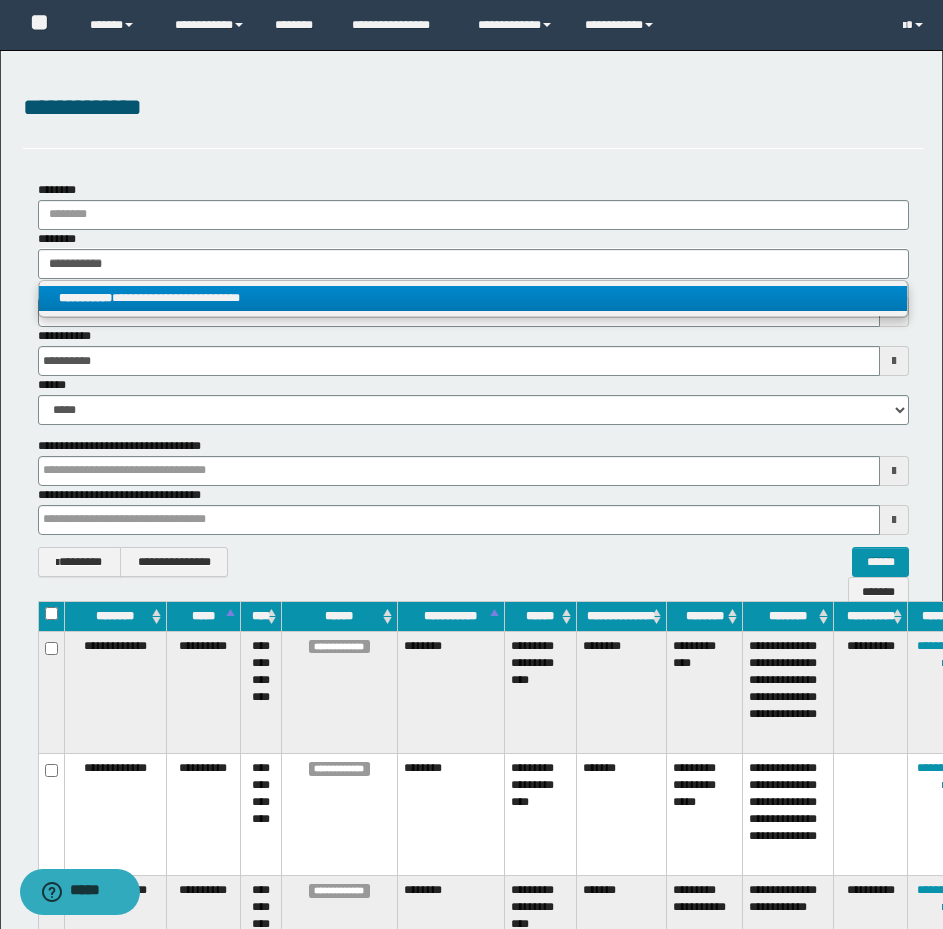 click on "**********" at bounding box center [473, 298] 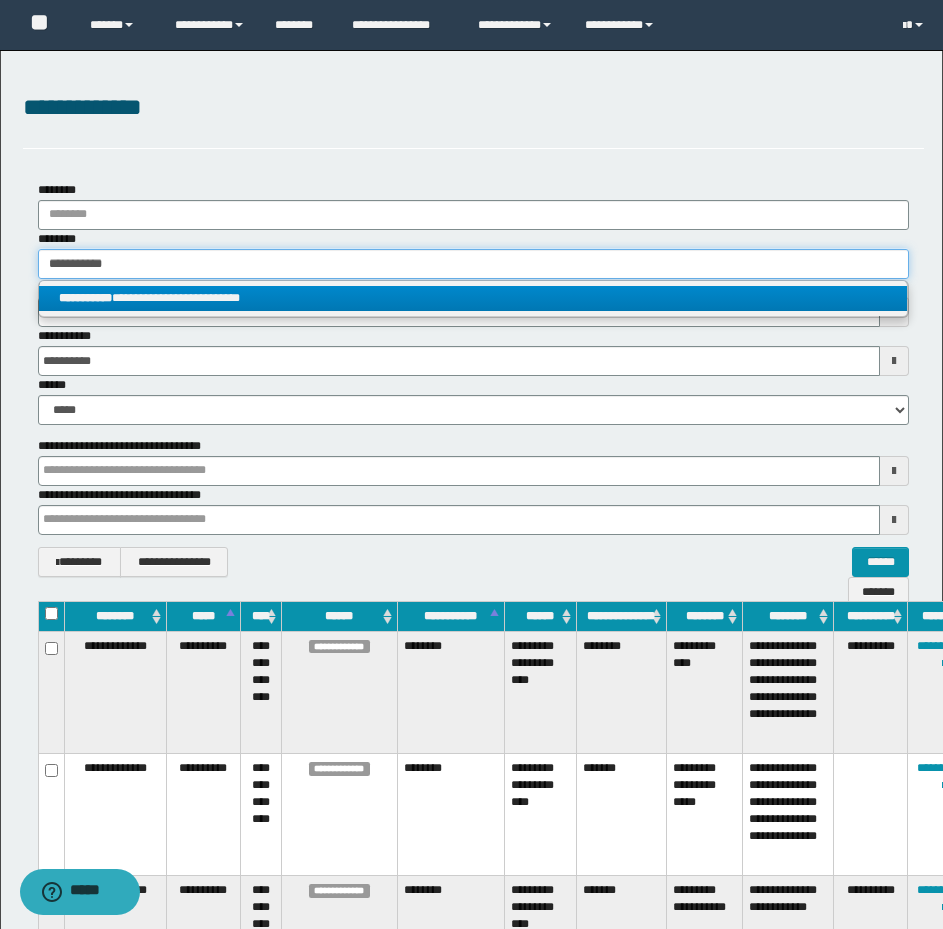 type 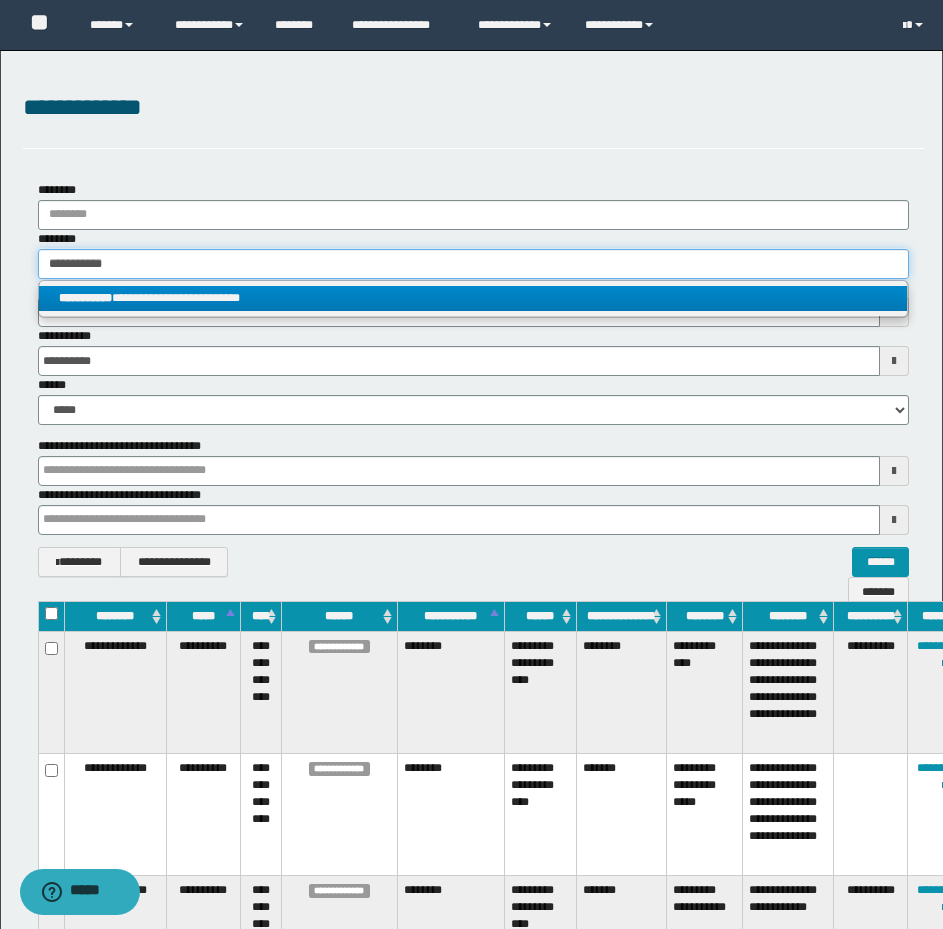 type on "**********" 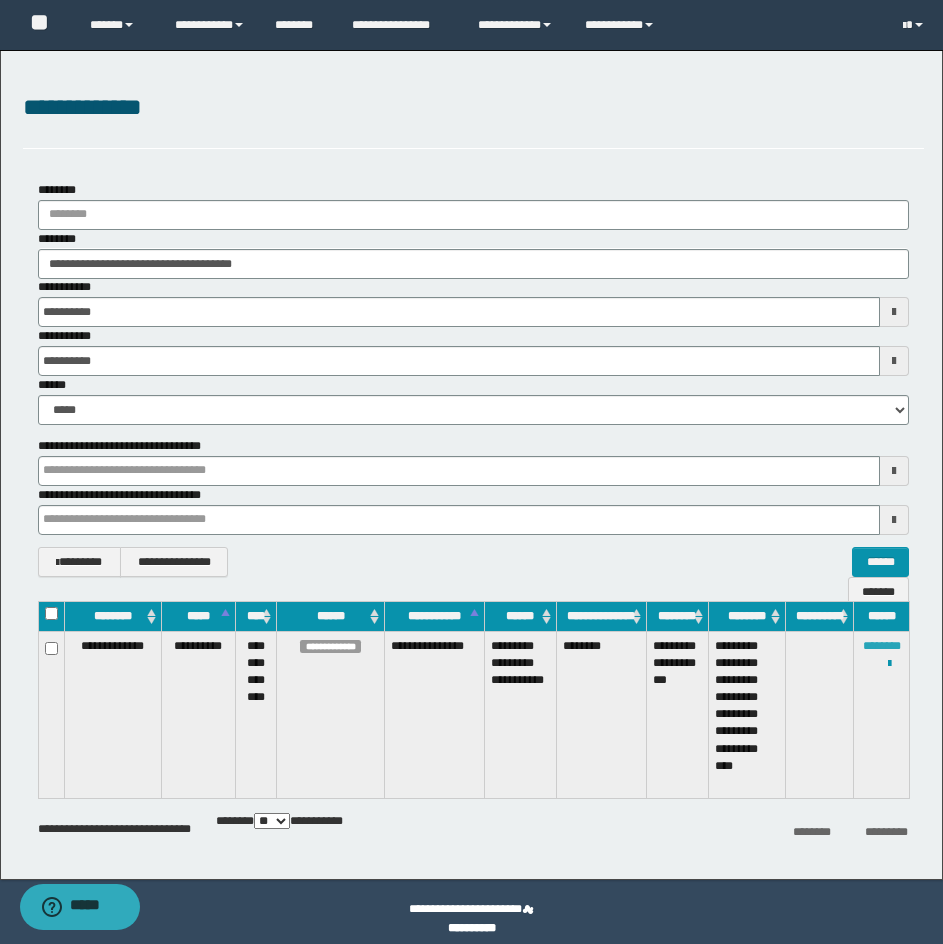 click on "********" at bounding box center [882, 646] 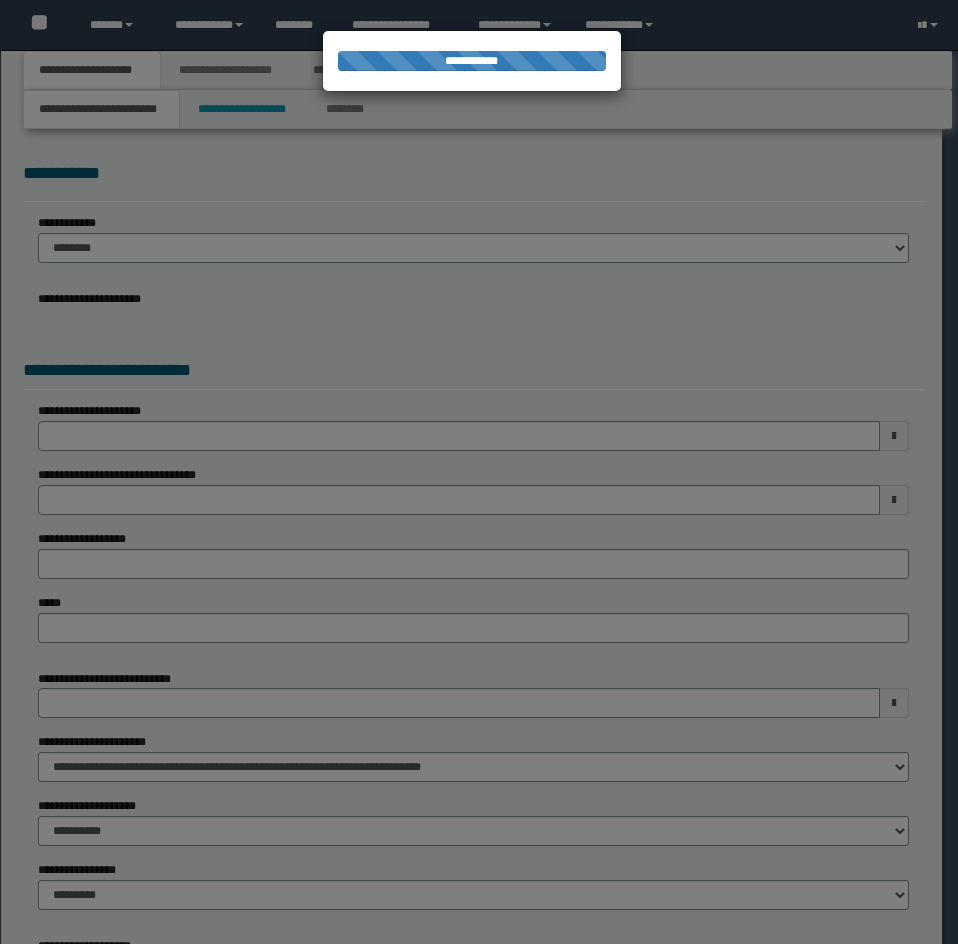 scroll, scrollTop: 0, scrollLeft: 0, axis: both 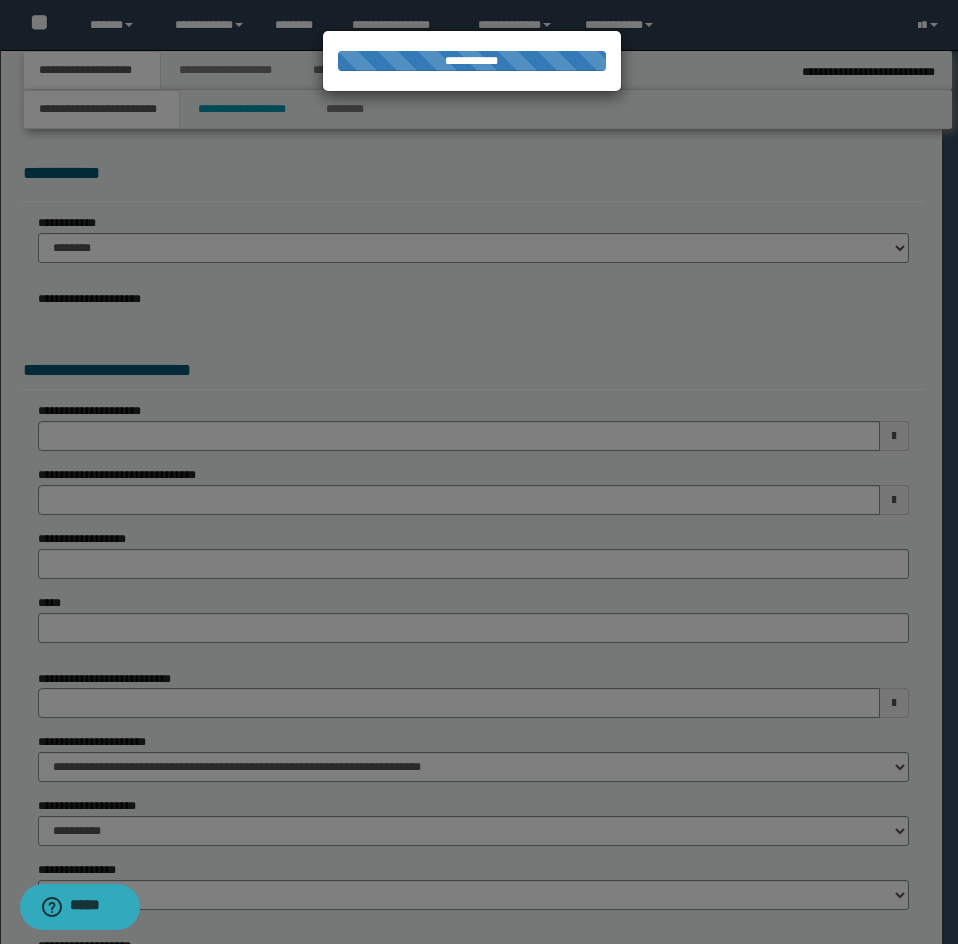 select on "*" 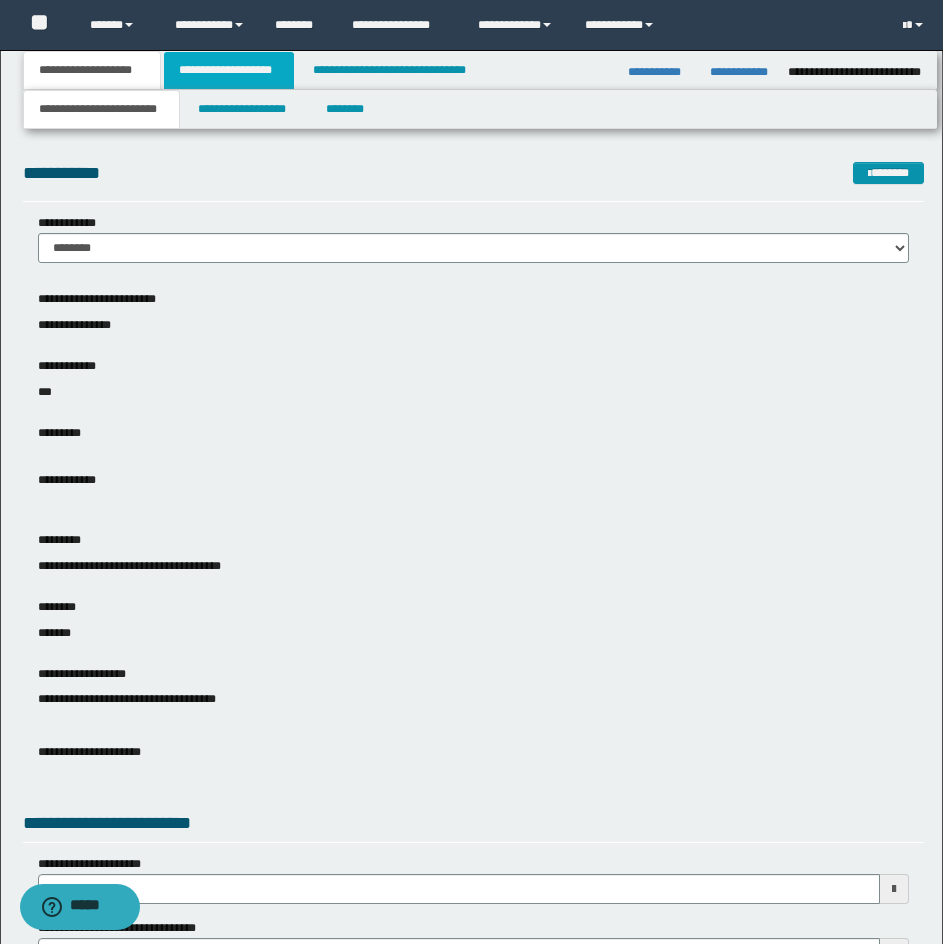 click on "**********" at bounding box center [229, 70] 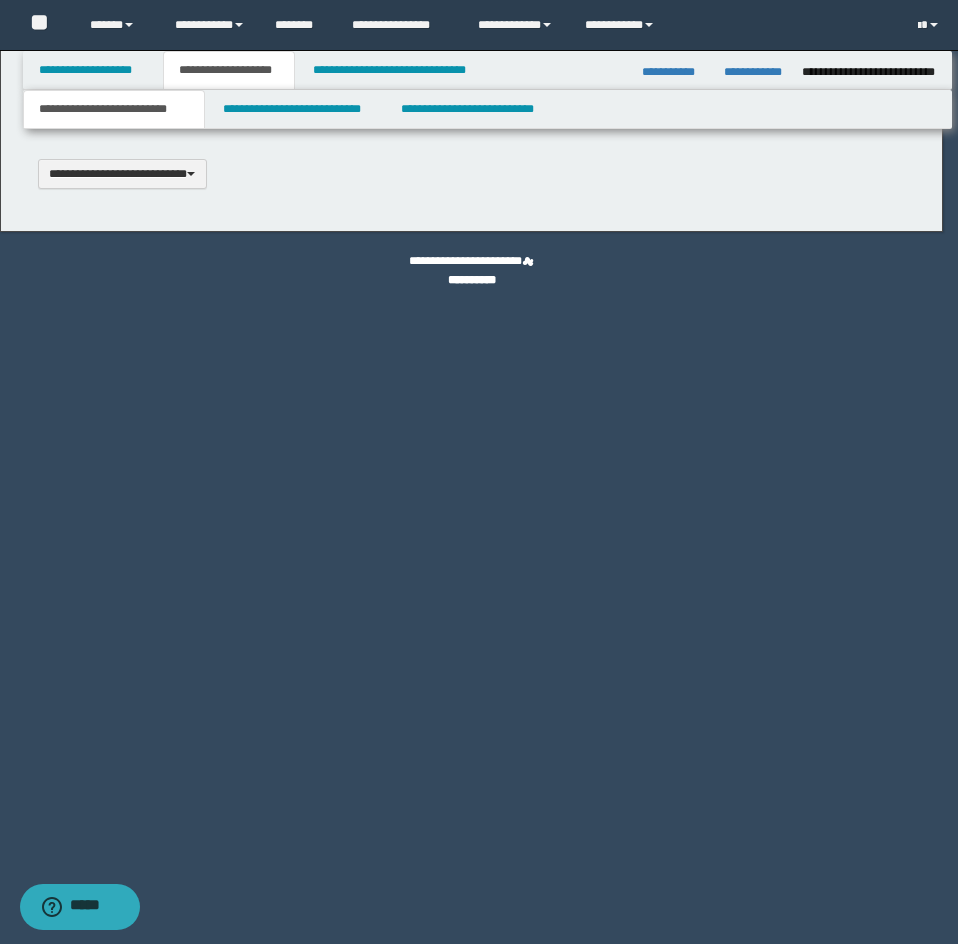 scroll, scrollTop: 0, scrollLeft: 0, axis: both 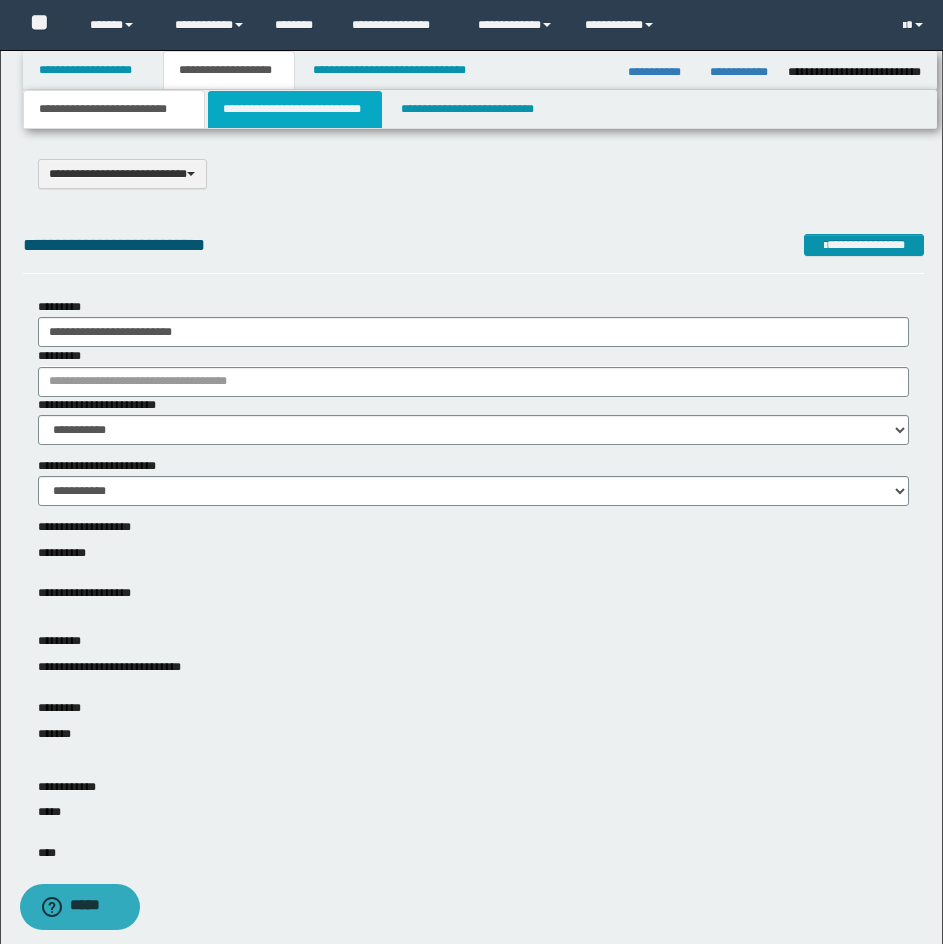 click on "**********" at bounding box center [295, 109] 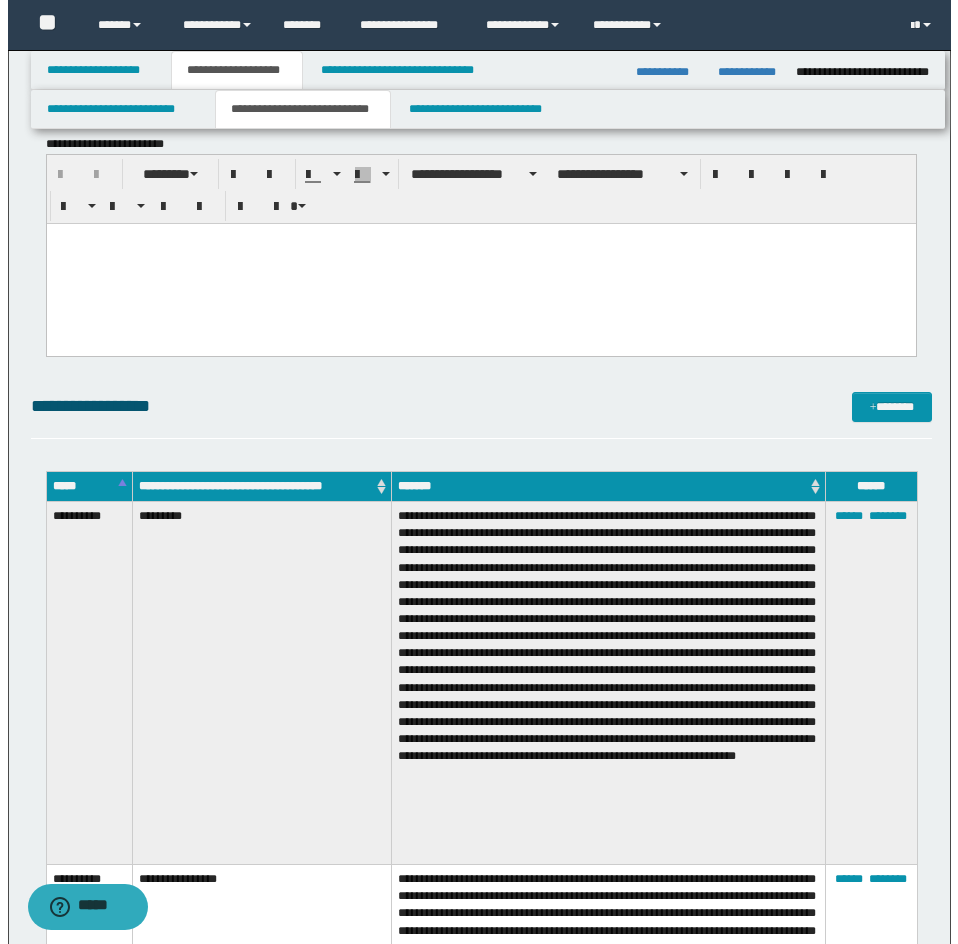 scroll, scrollTop: 1800, scrollLeft: 0, axis: vertical 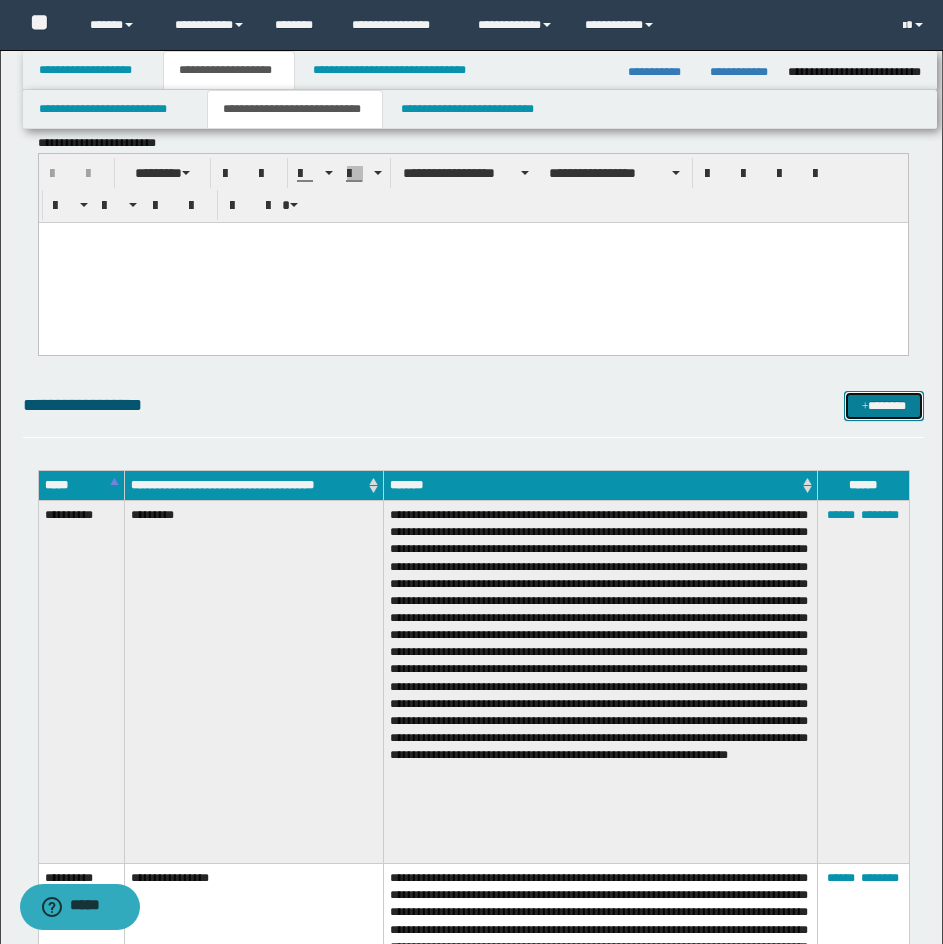 click on "*******" at bounding box center (884, 406) 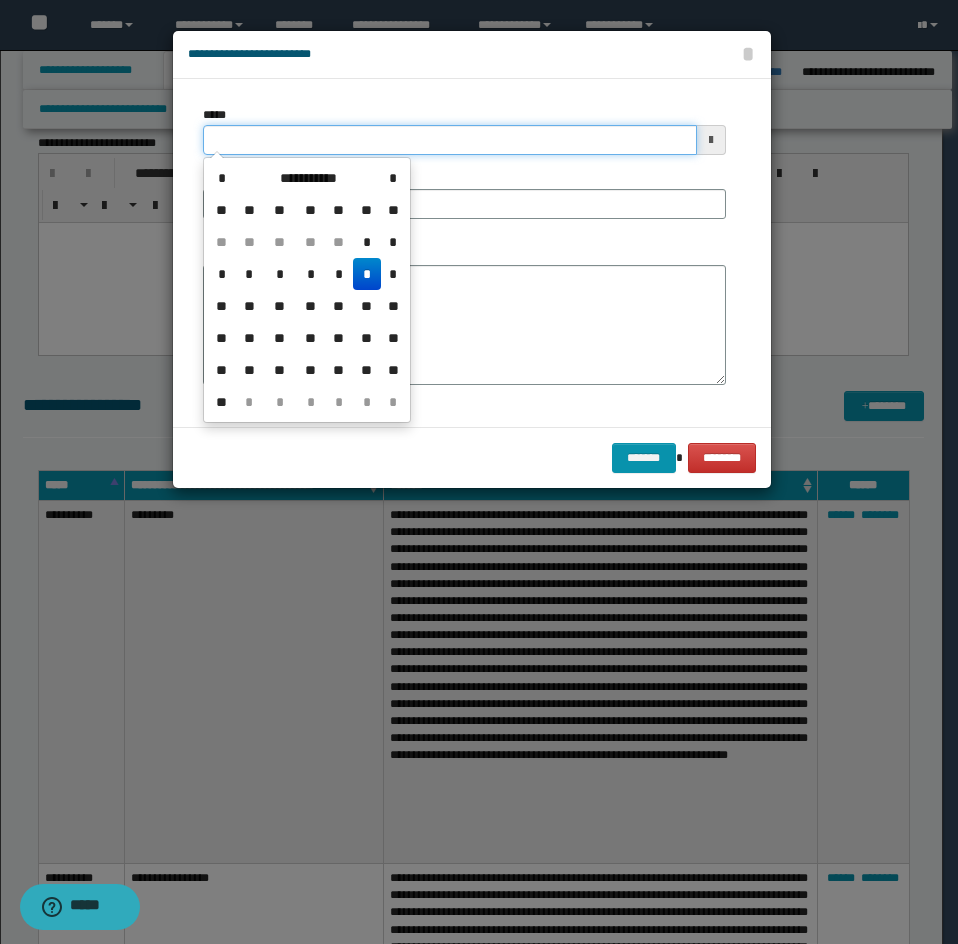 click on "*****" at bounding box center (450, 140) 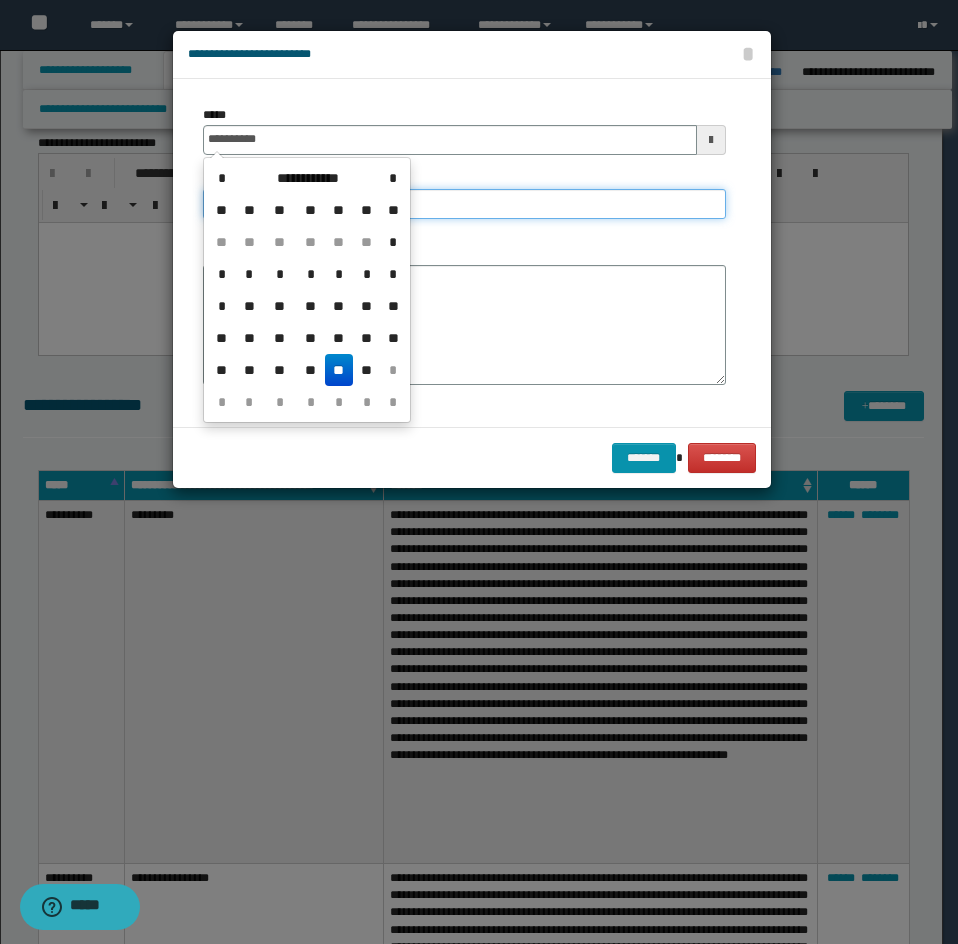 type on "**********" 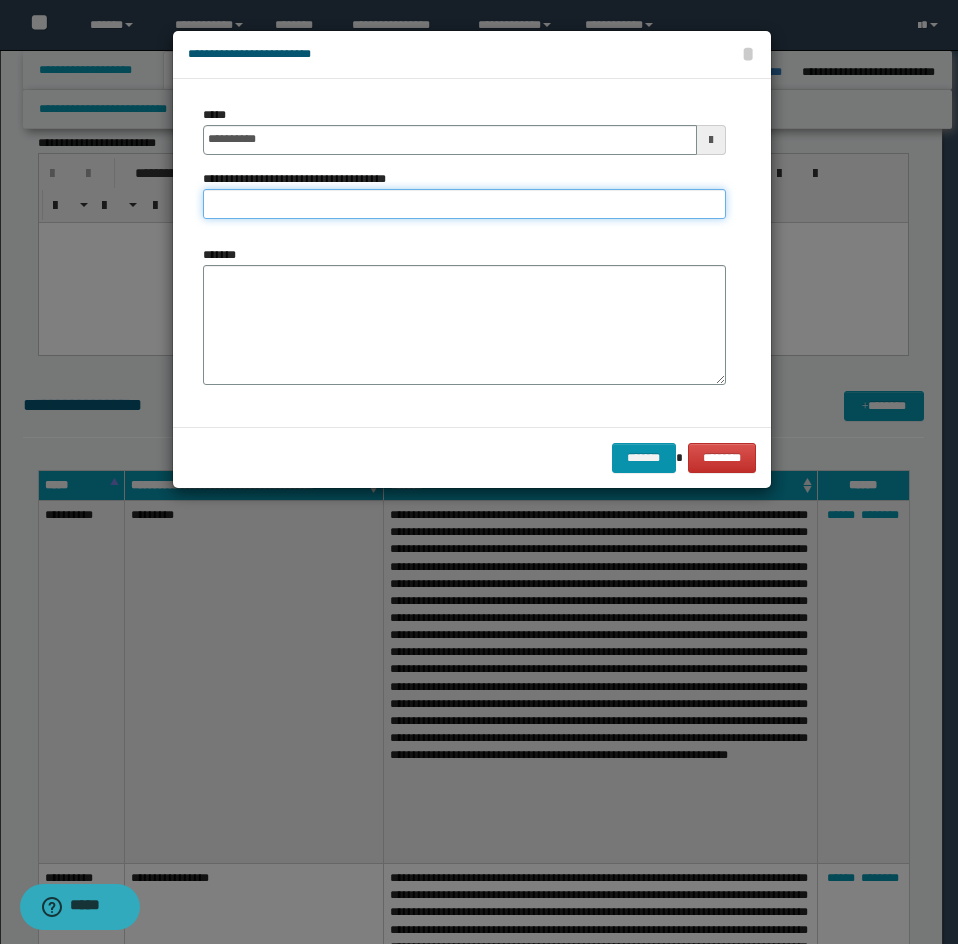 click on "**********" at bounding box center (464, 204) 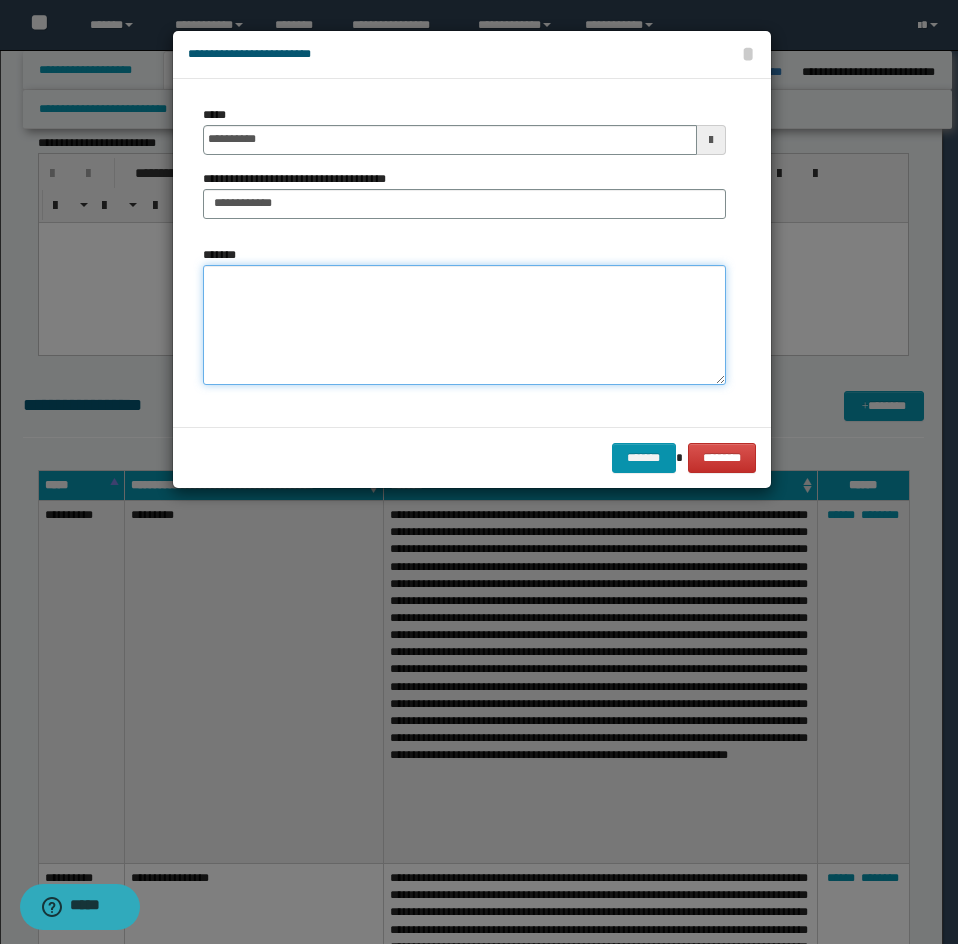 drag, startPoint x: 287, startPoint y: 324, endPoint x: 27, endPoint y: 333, distance: 260.15573 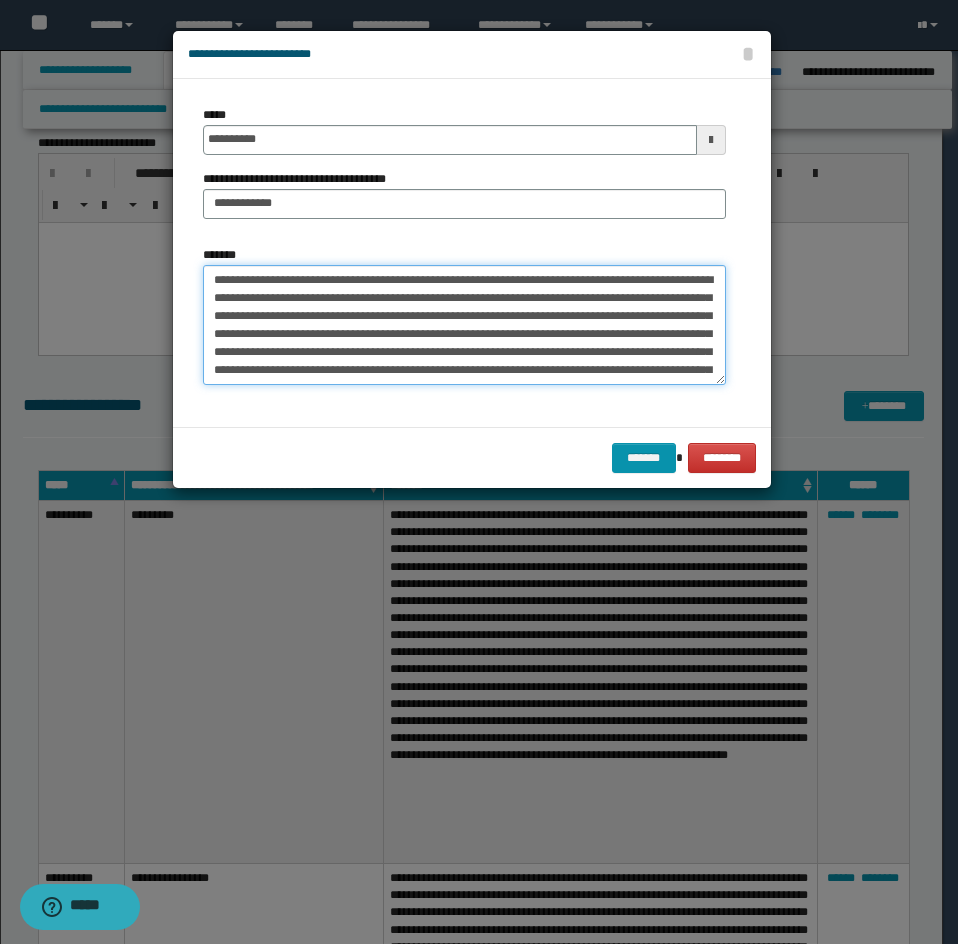 scroll, scrollTop: 498, scrollLeft: 0, axis: vertical 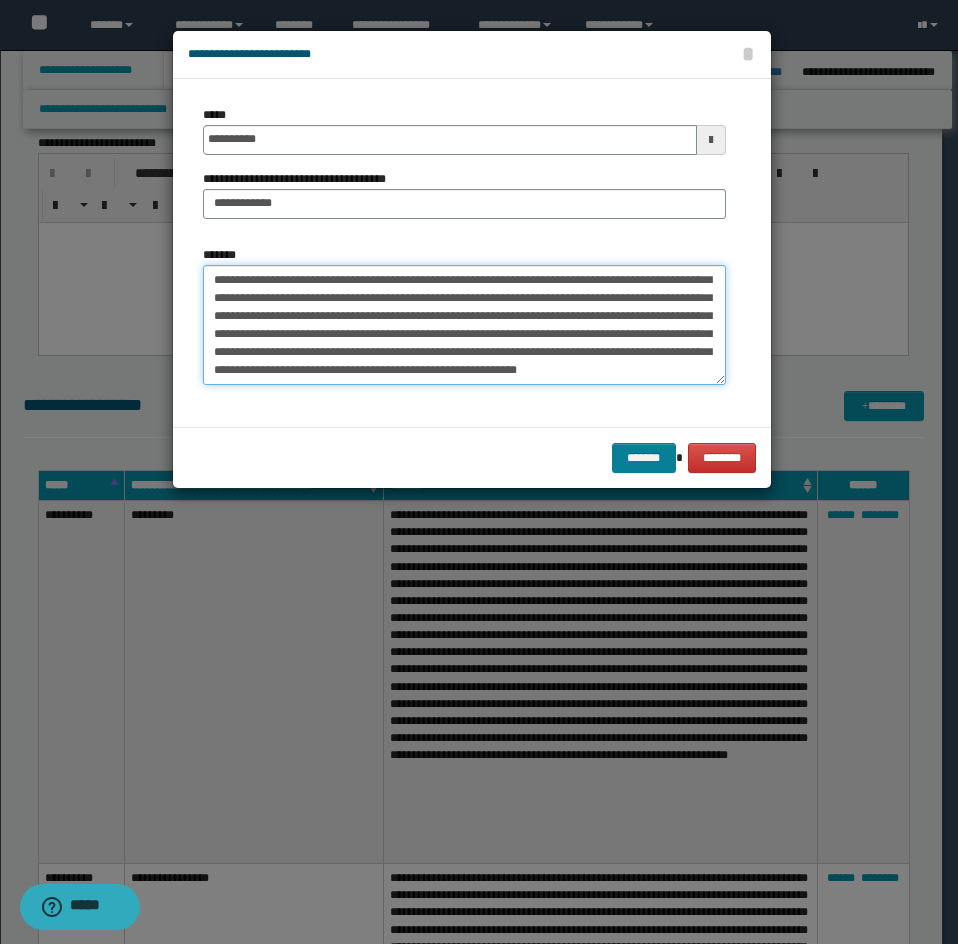 type on "**********" 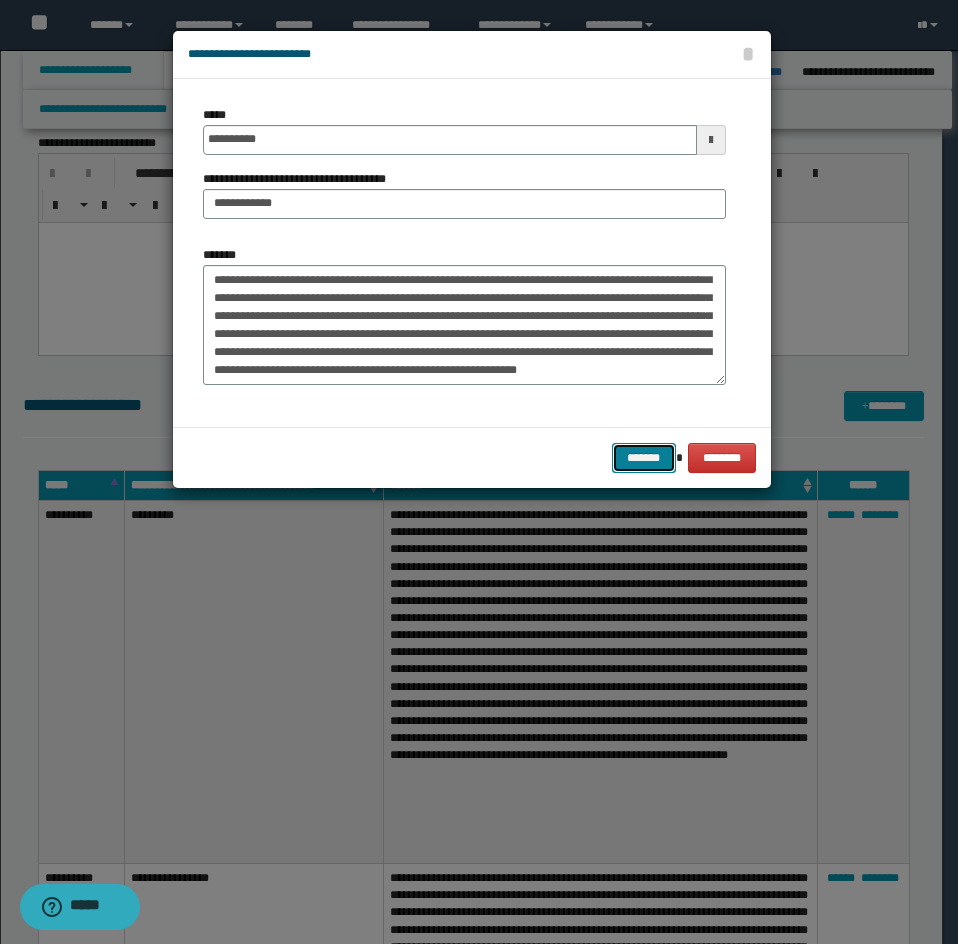 click on "*******" at bounding box center [644, 458] 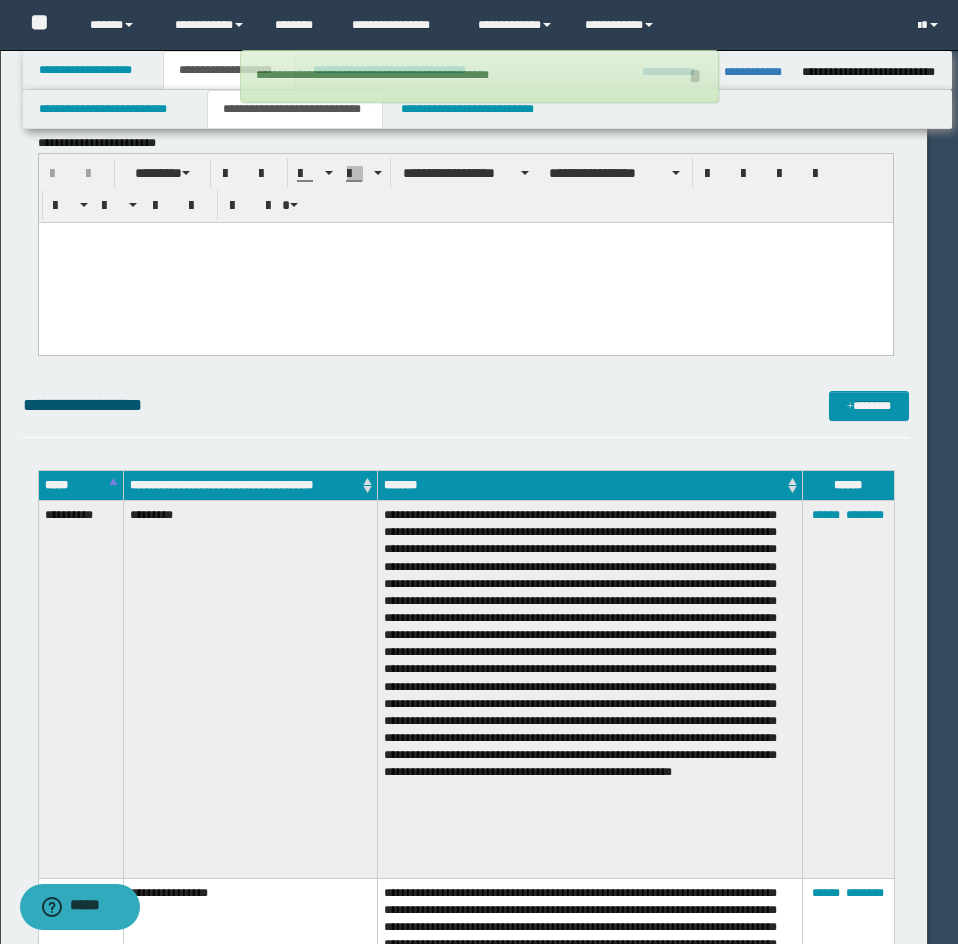 type 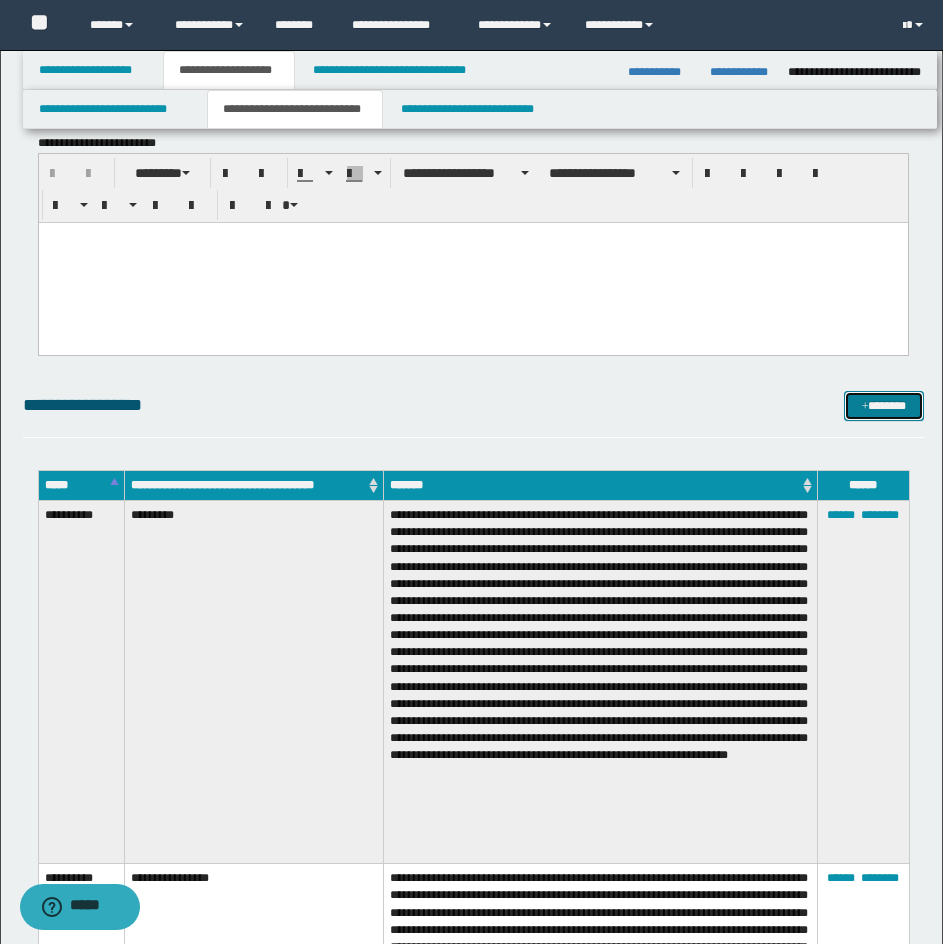 click on "*******" at bounding box center [884, 406] 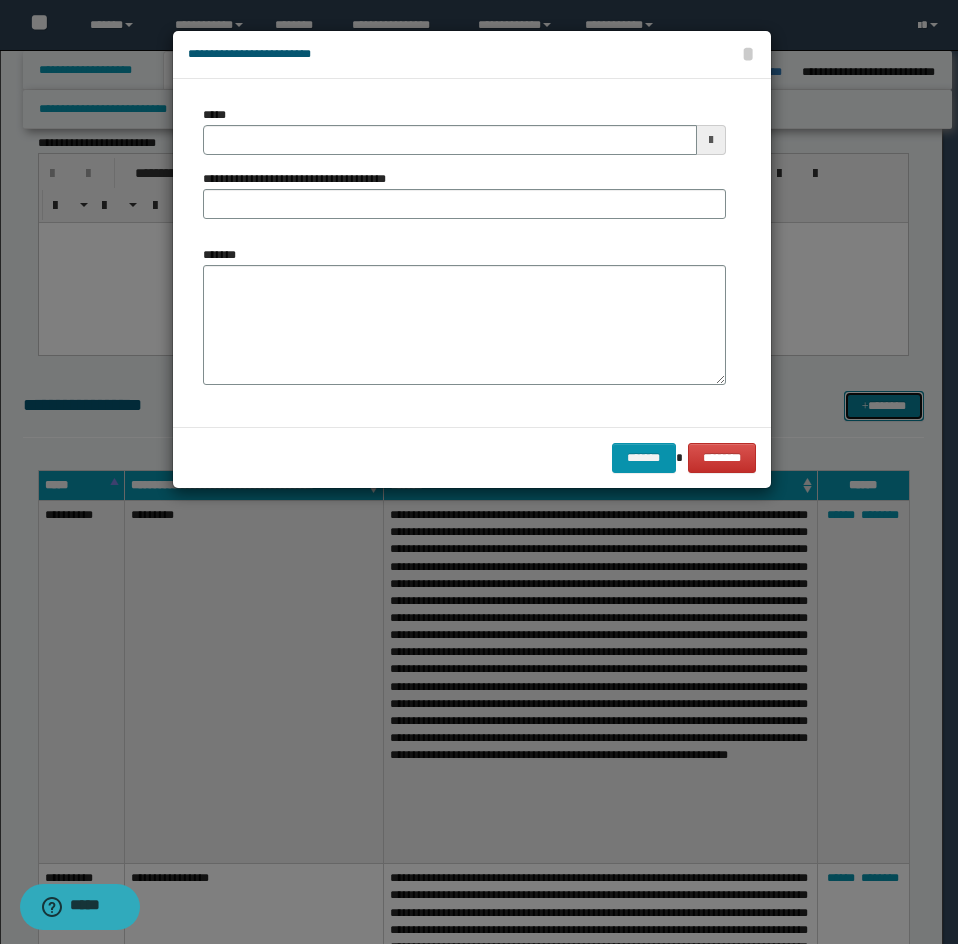 scroll, scrollTop: 0, scrollLeft: 0, axis: both 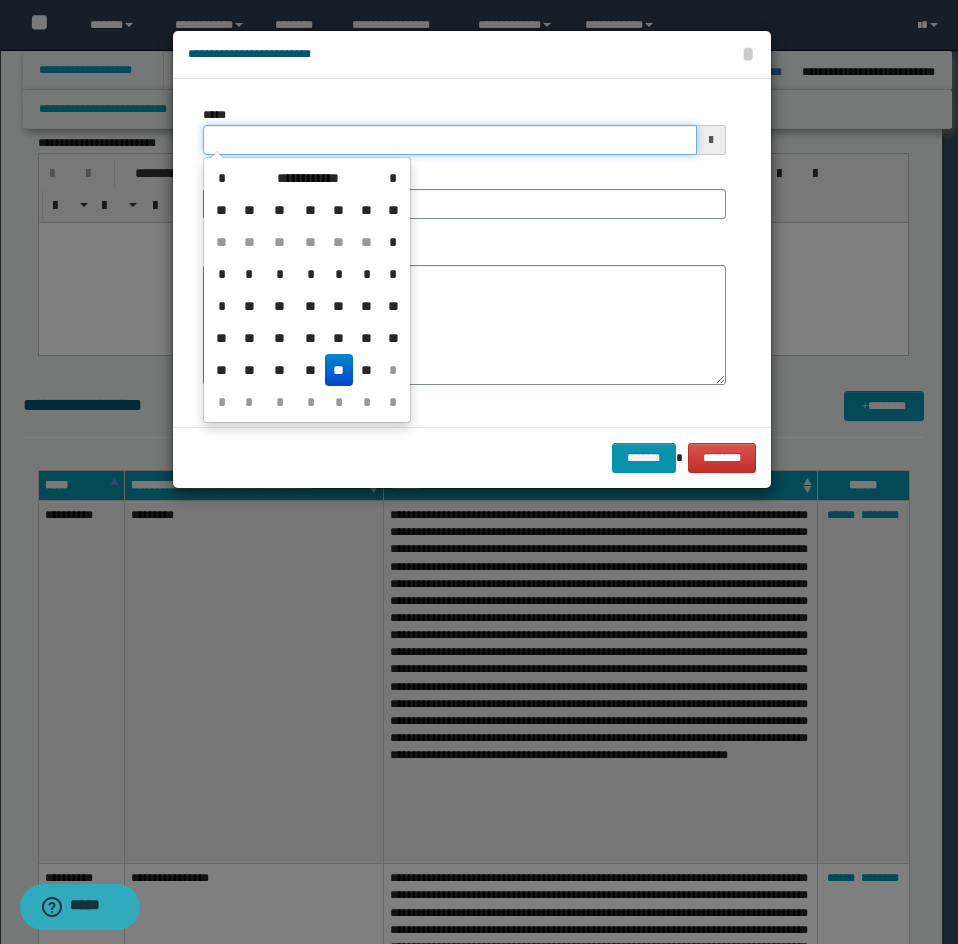 click on "*****" at bounding box center [450, 140] 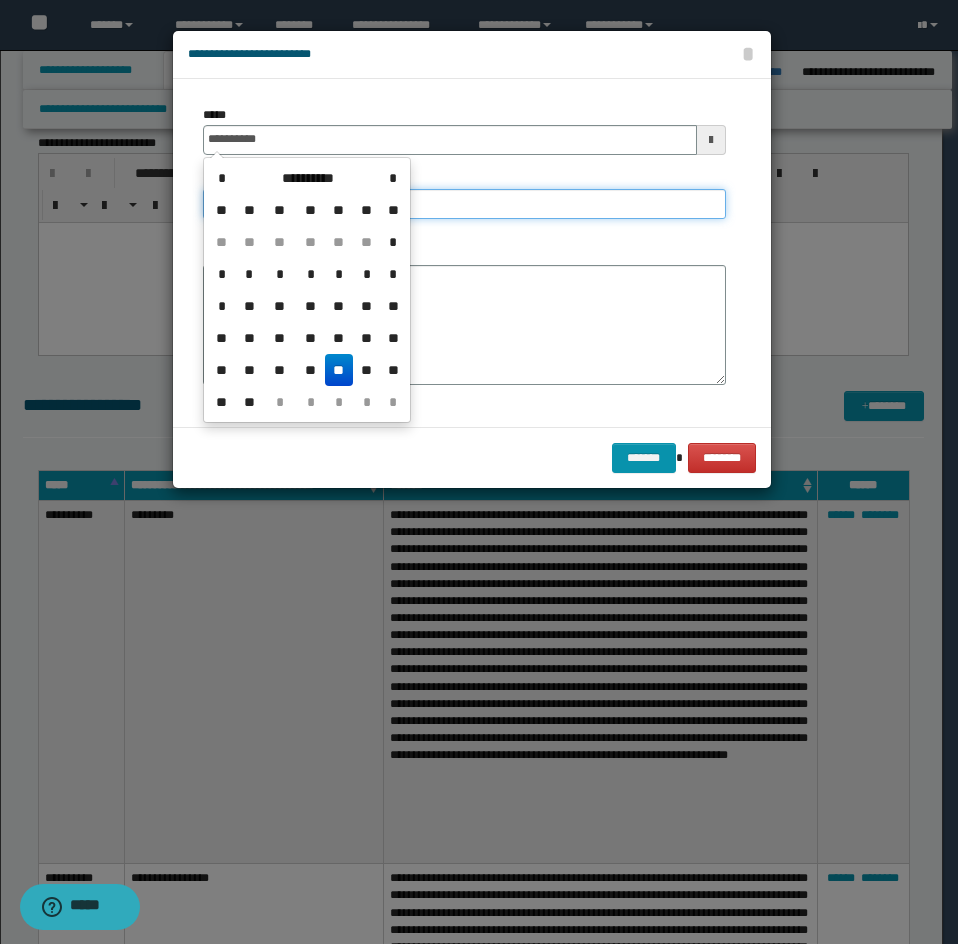 type on "**********" 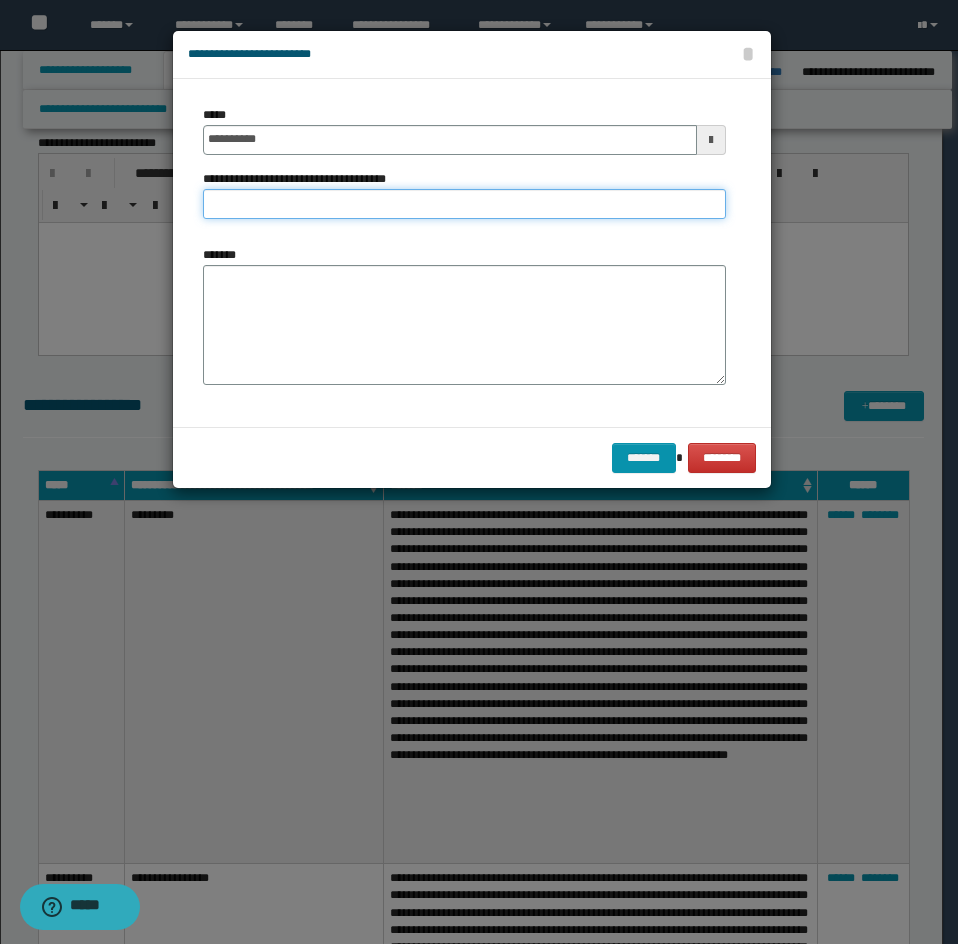 type on "**********" 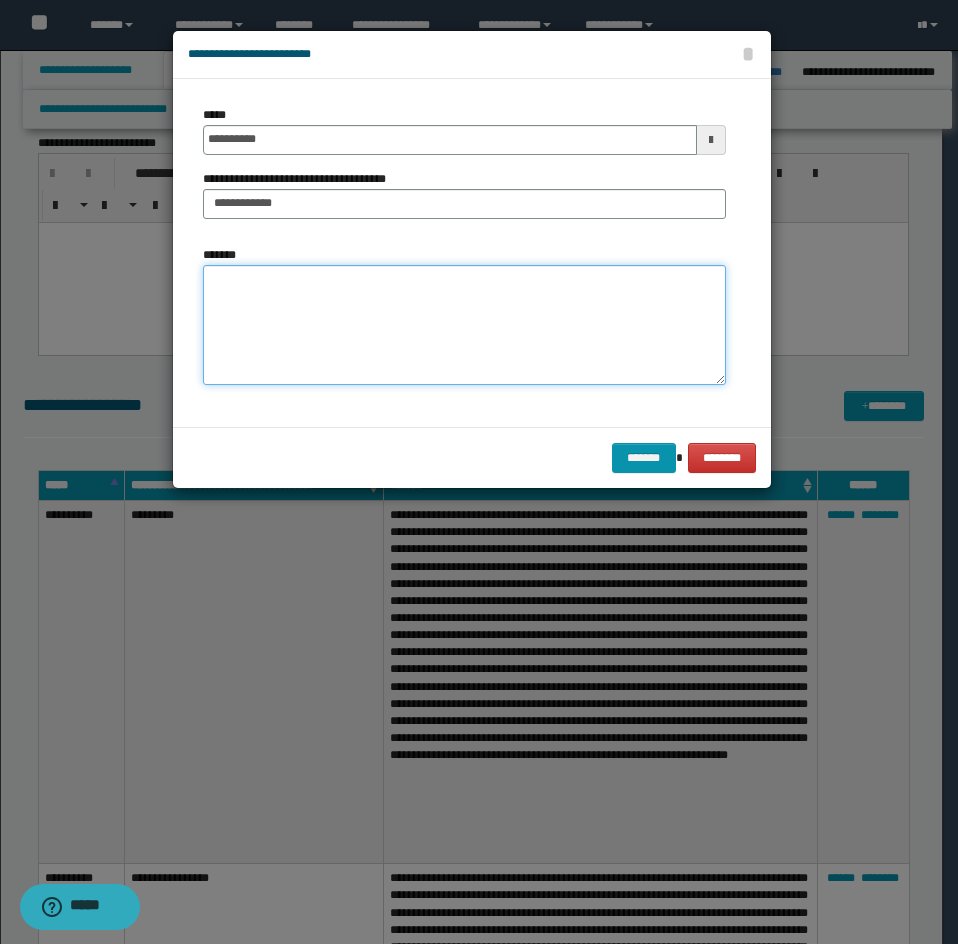 drag, startPoint x: 264, startPoint y: 320, endPoint x: 203, endPoint y: 322, distance: 61.03278 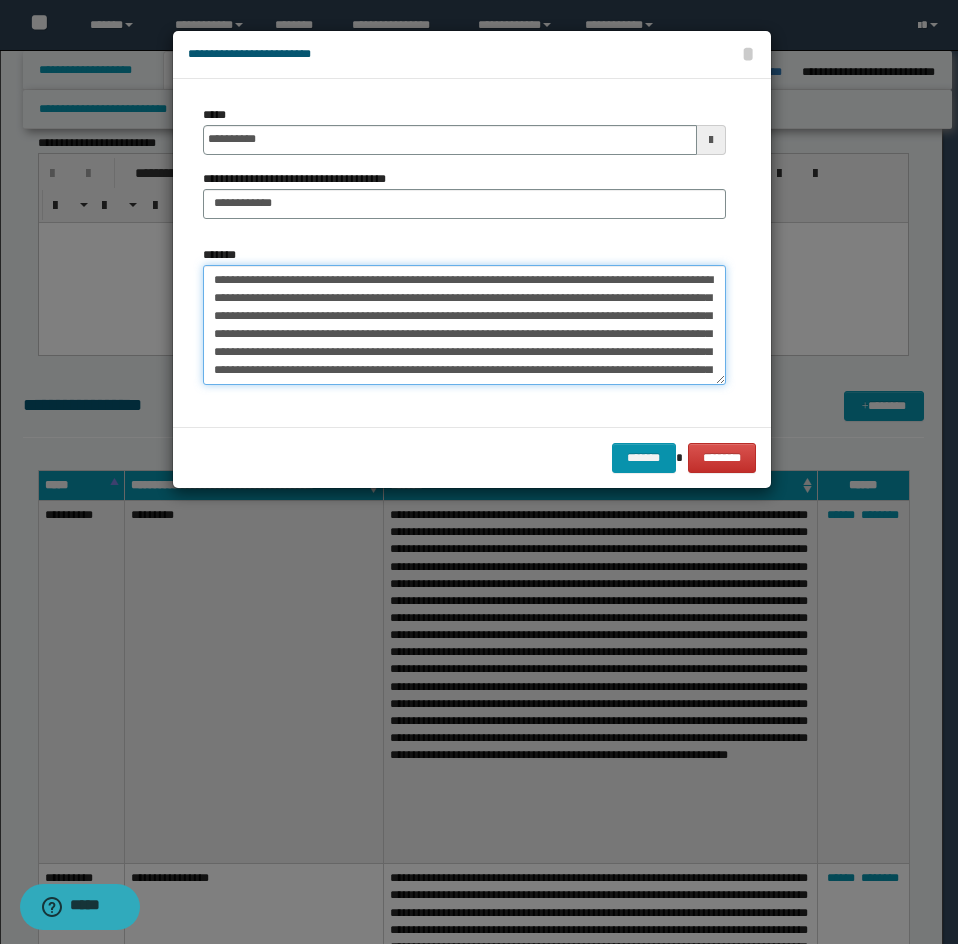 scroll, scrollTop: 1038, scrollLeft: 0, axis: vertical 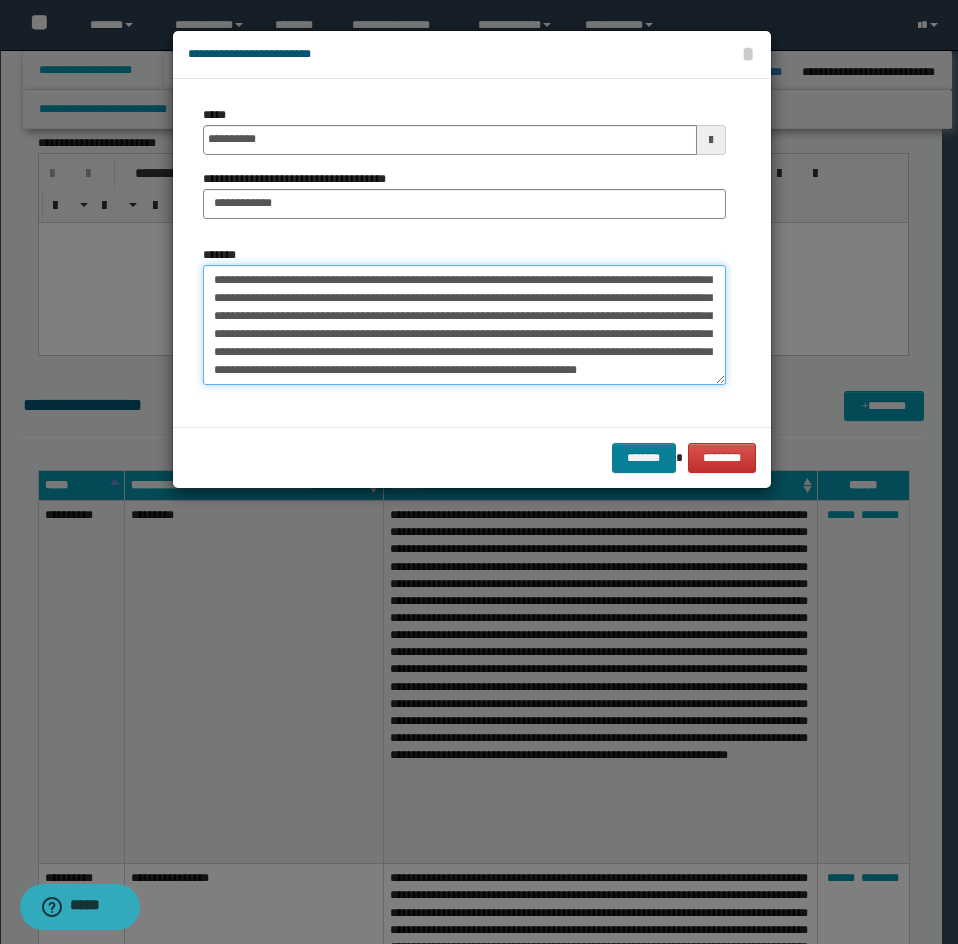 type on "**********" 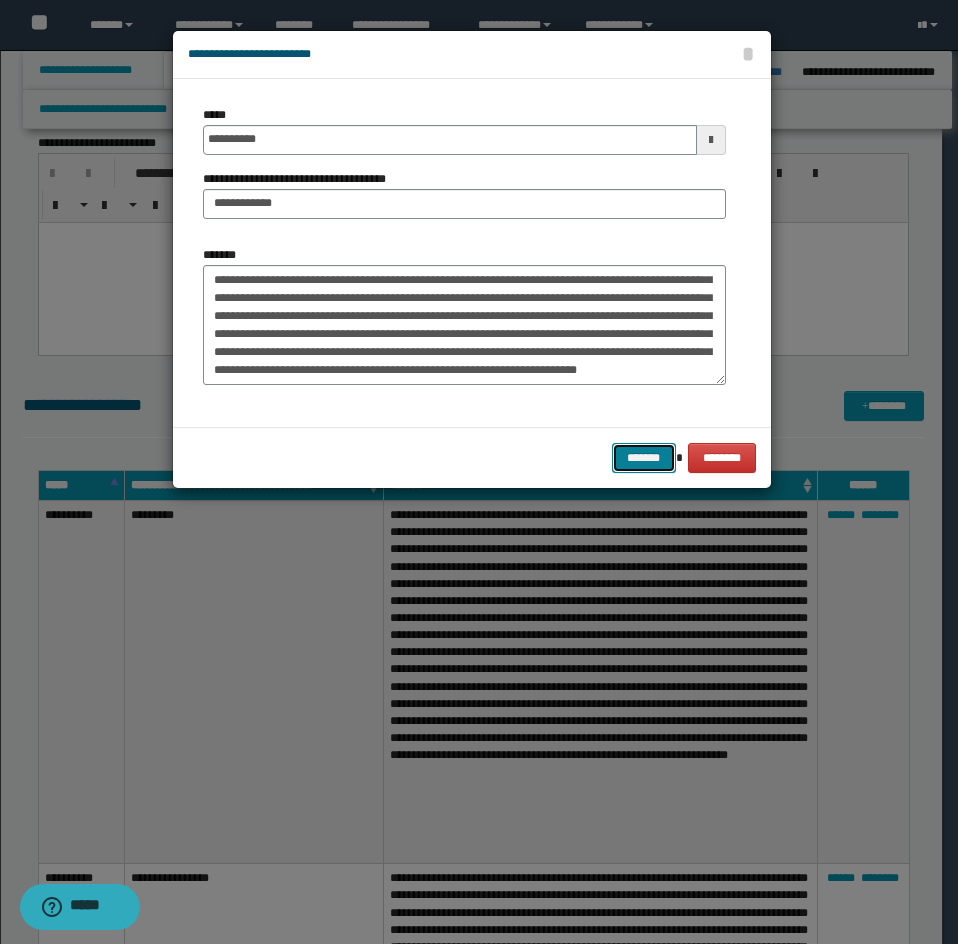 click on "*******" at bounding box center [644, 458] 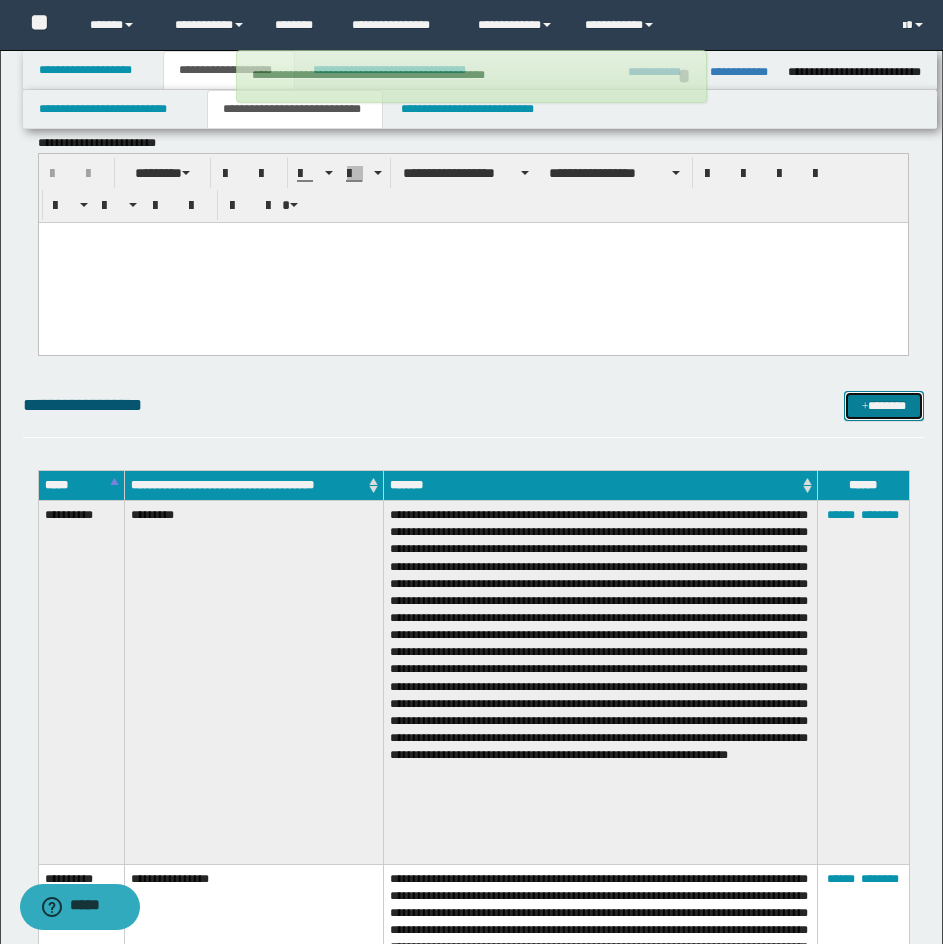 click on "*******" at bounding box center [884, 406] 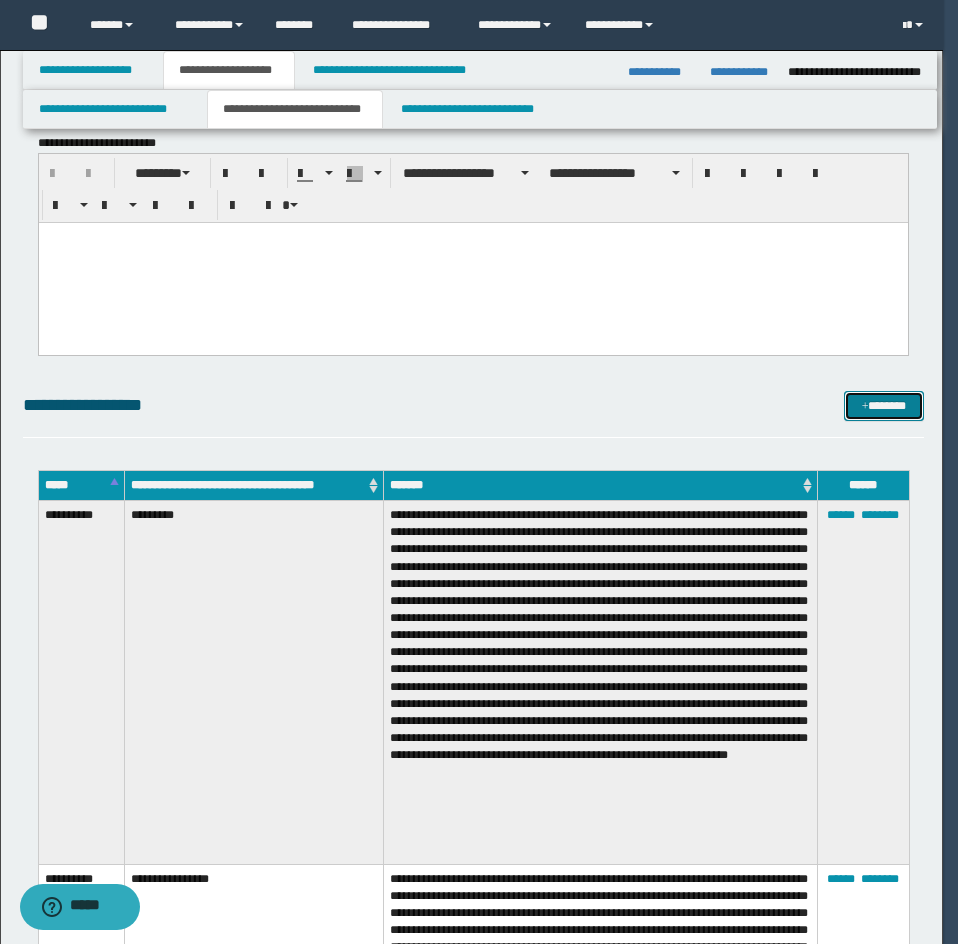 scroll, scrollTop: 0, scrollLeft: 0, axis: both 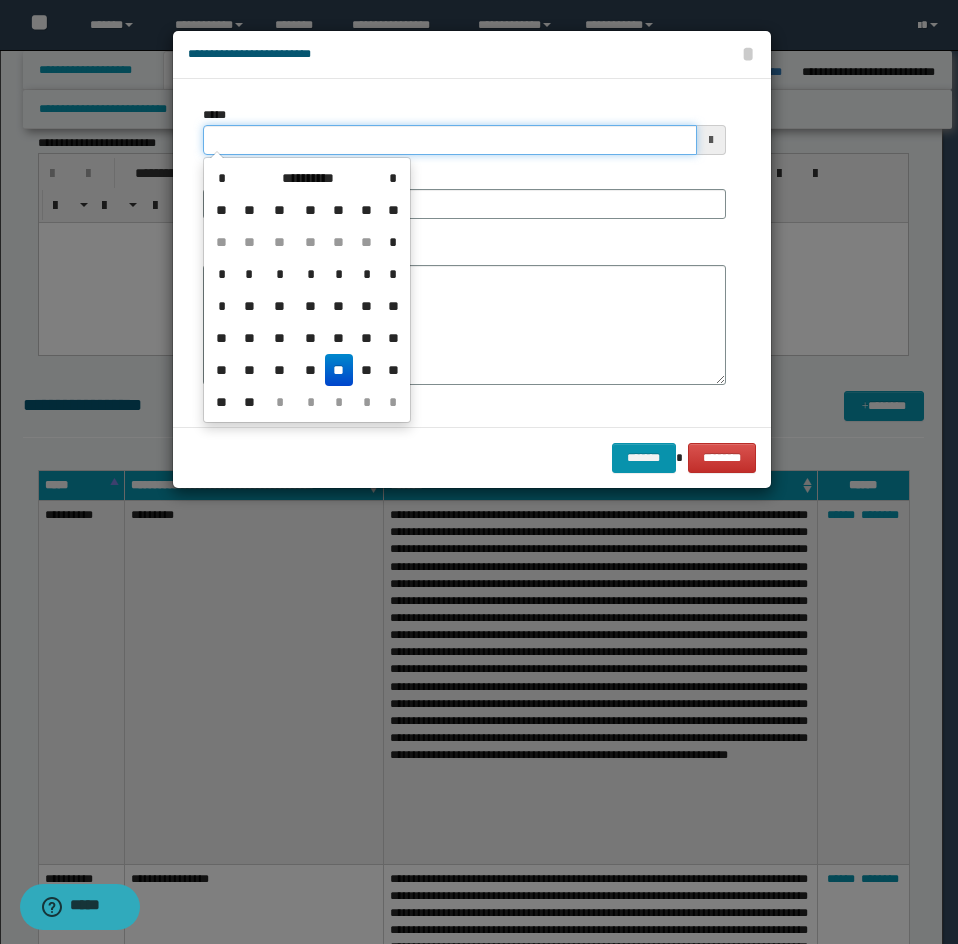 click on "*****" at bounding box center [450, 140] 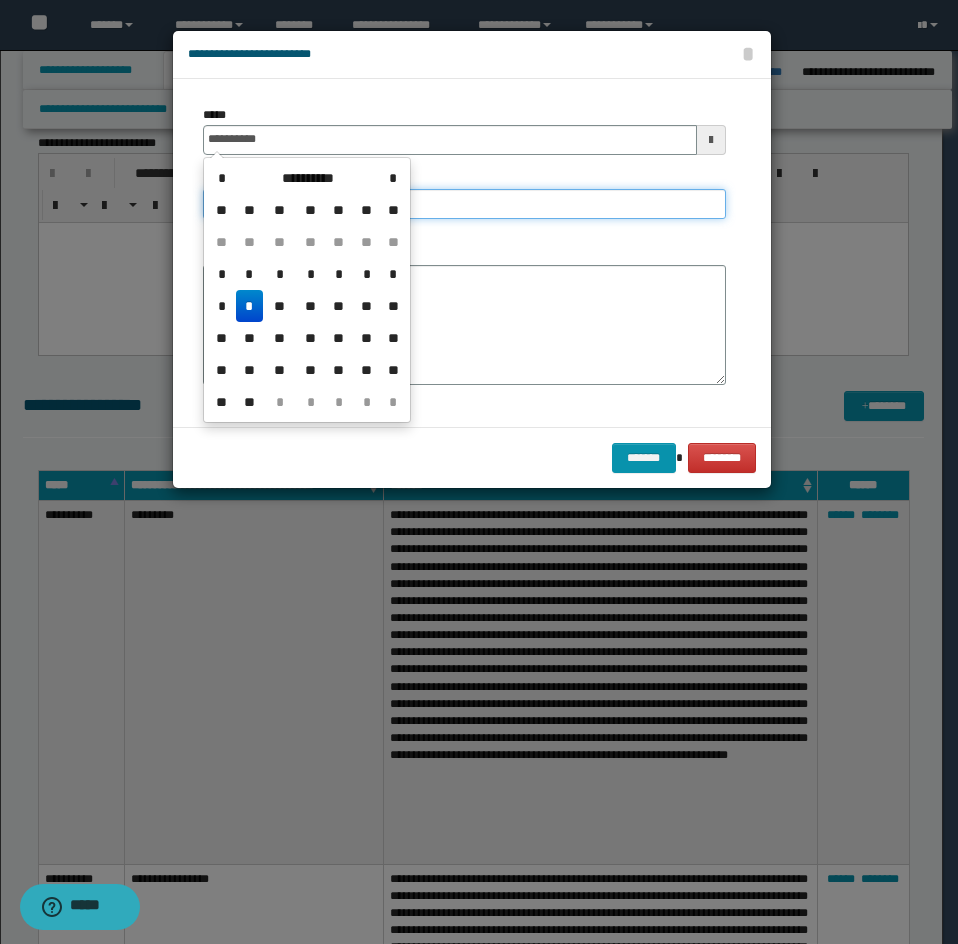 type on "**********" 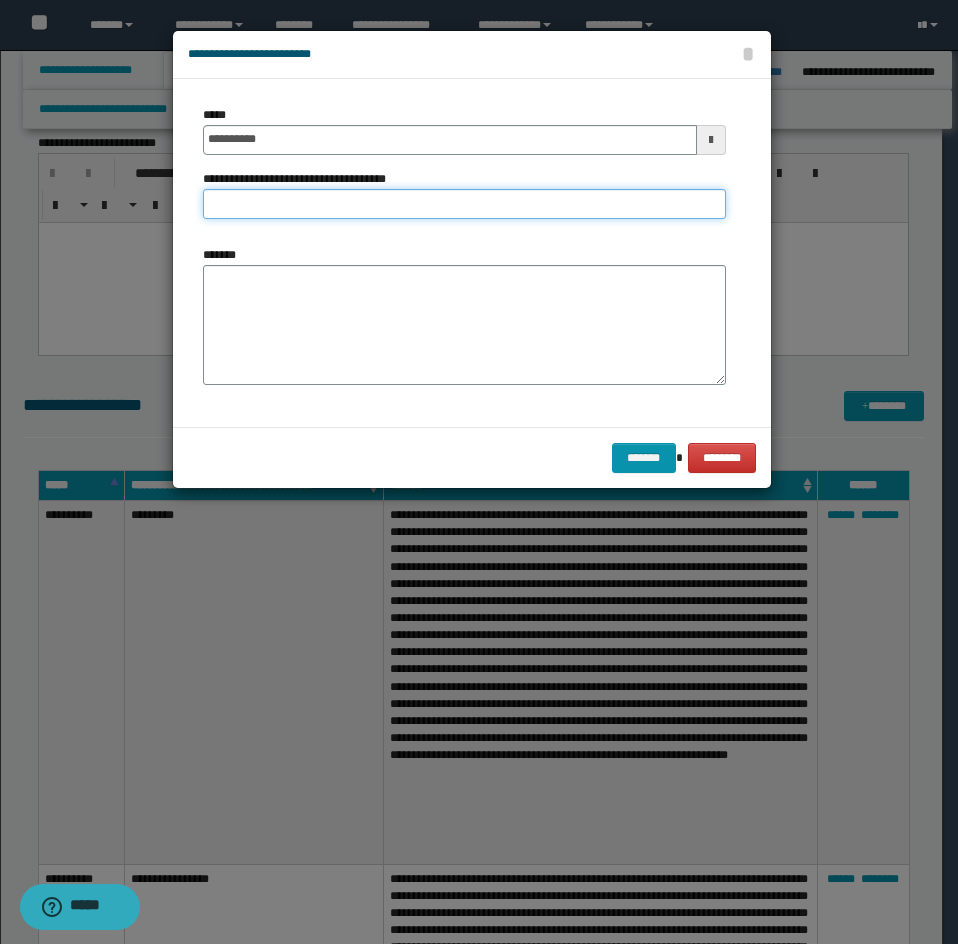 type on "*********" 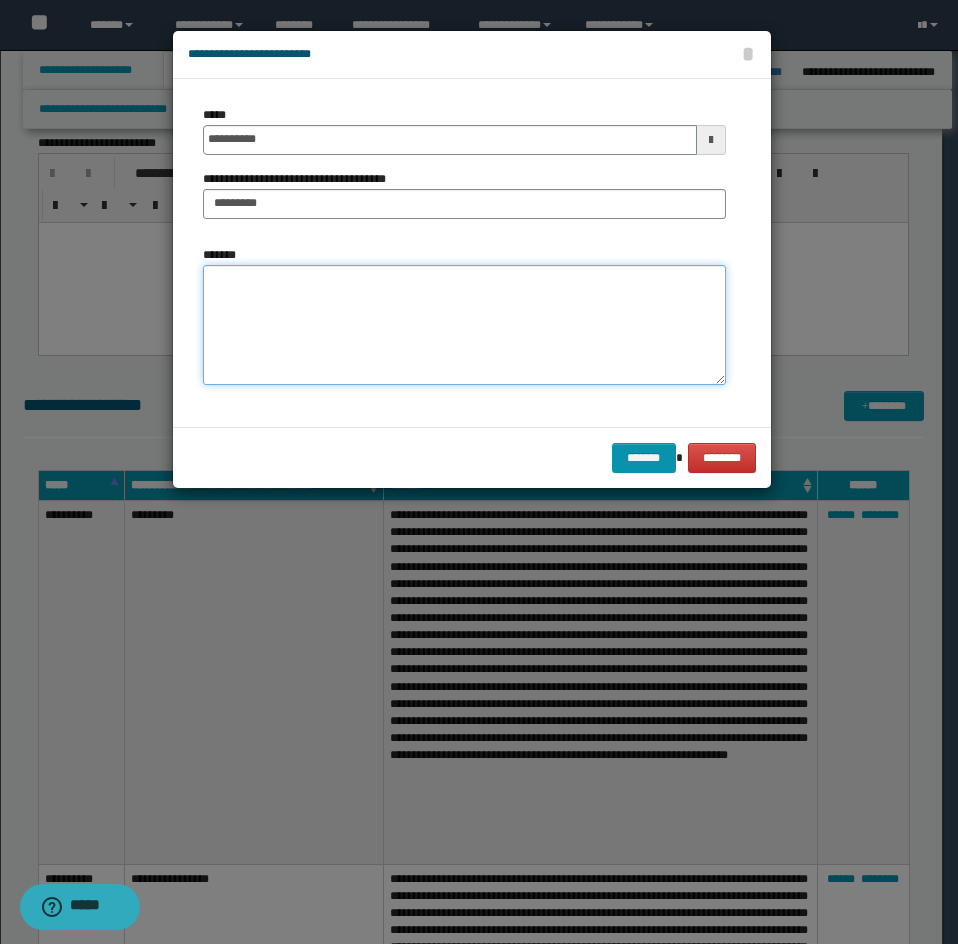 click on "*******" at bounding box center [464, 325] 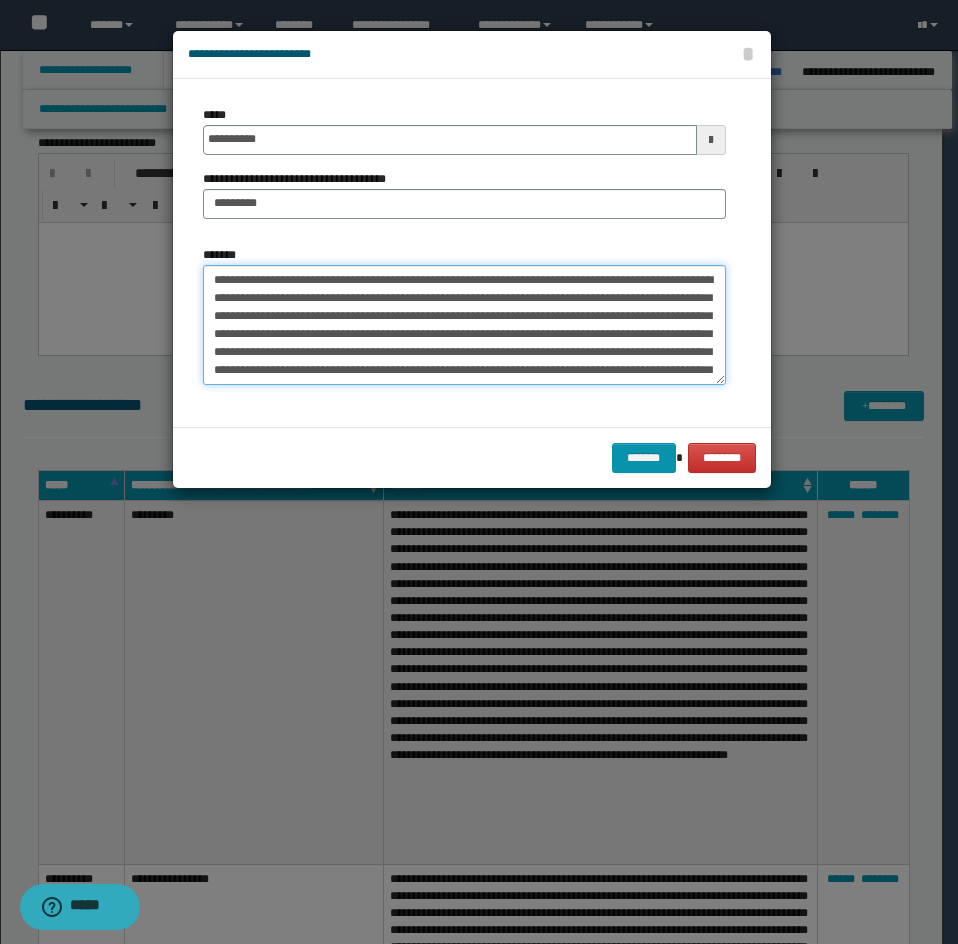 scroll, scrollTop: 480, scrollLeft: 0, axis: vertical 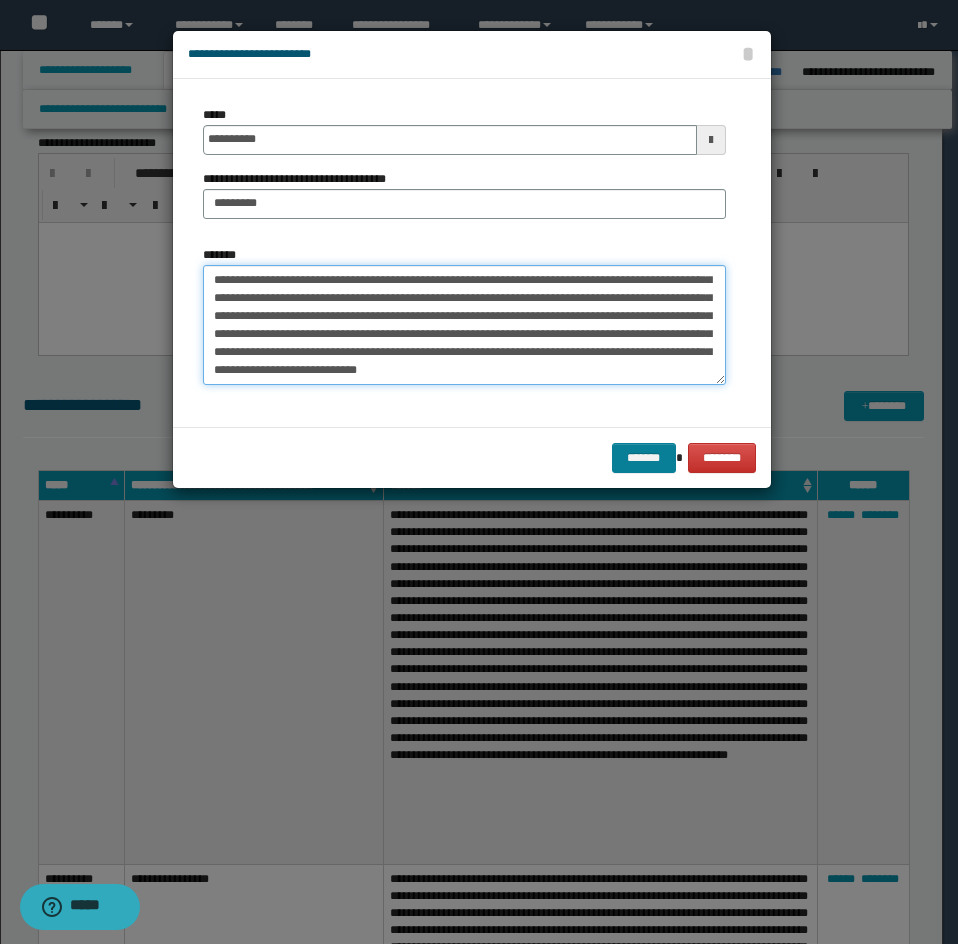type on "**********" 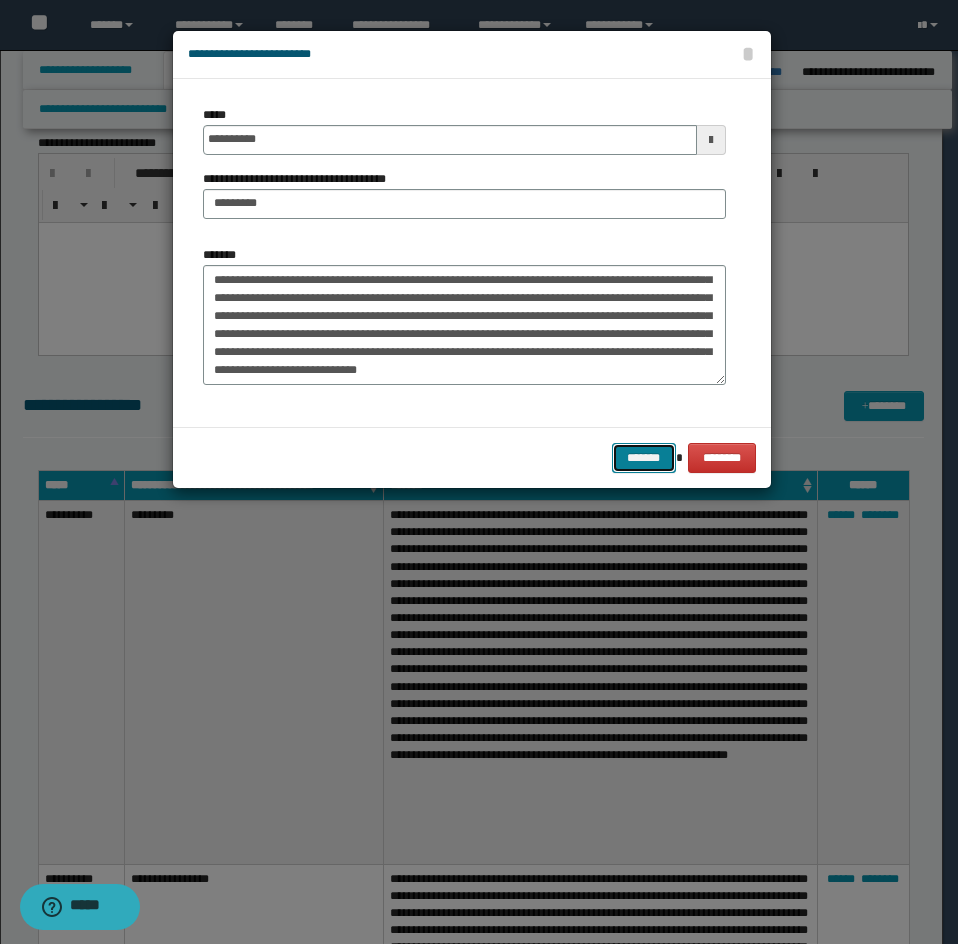 click on "*******" at bounding box center (644, 458) 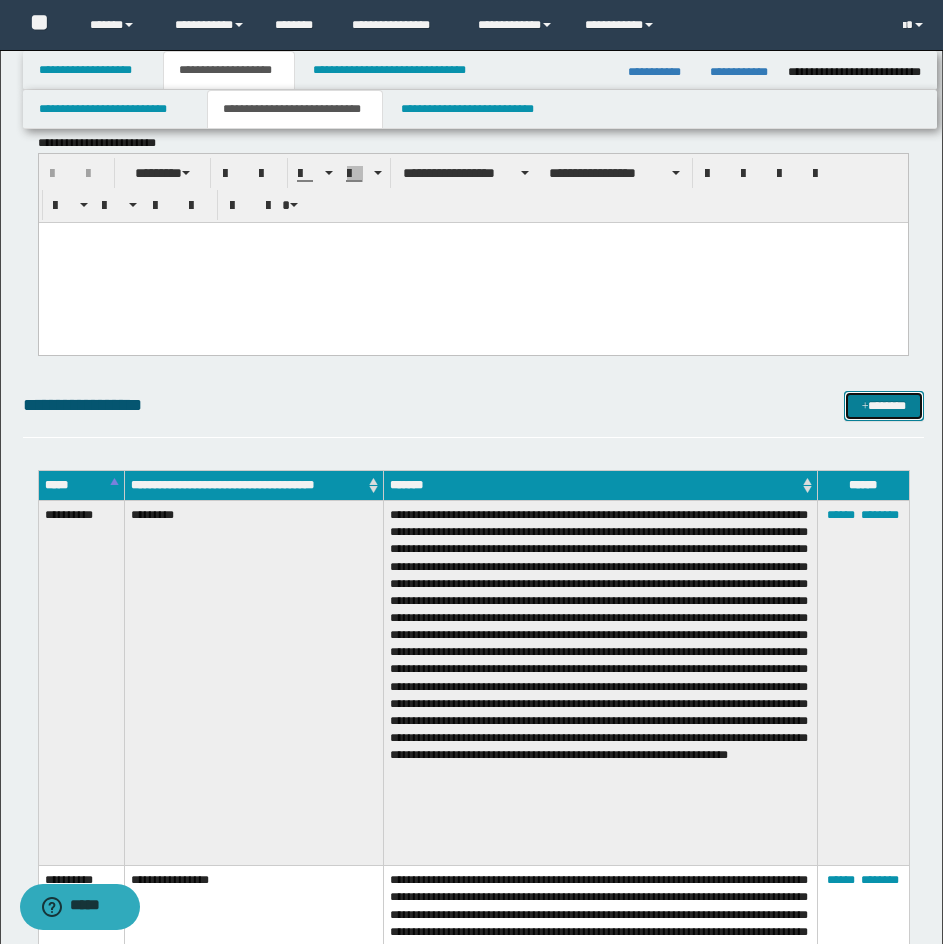 click on "*******" at bounding box center (884, 406) 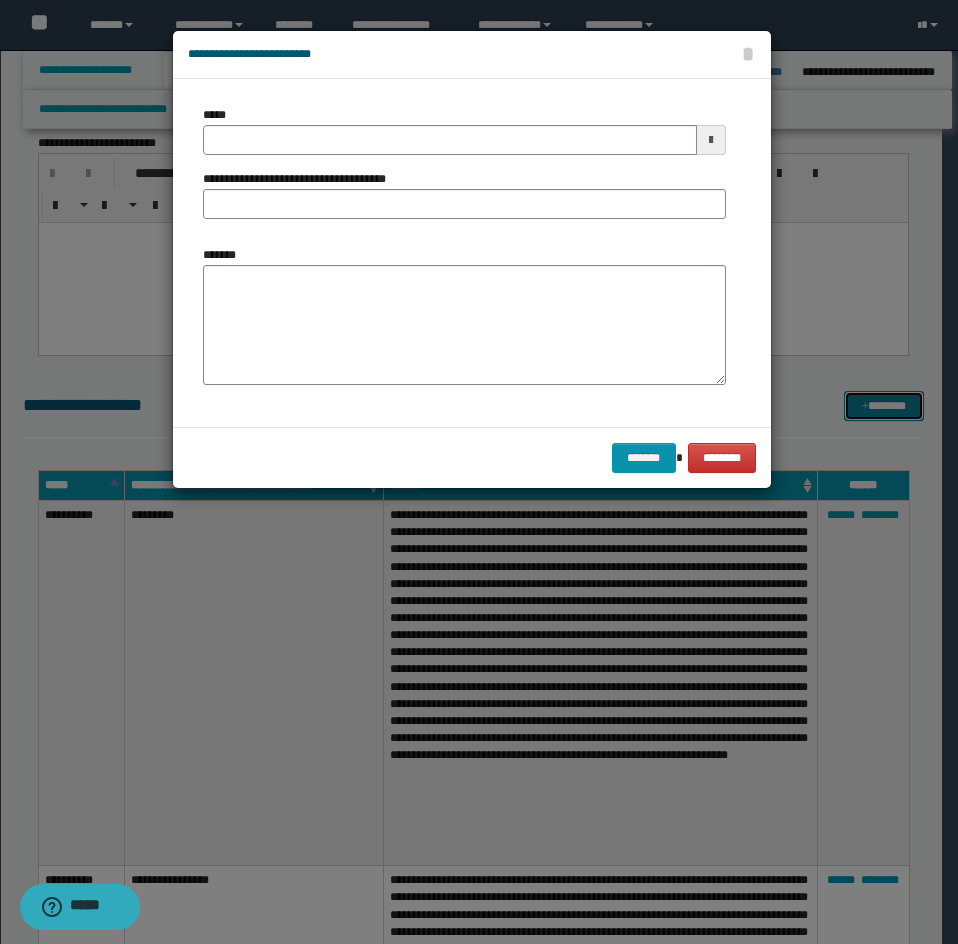 scroll, scrollTop: 0, scrollLeft: 0, axis: both 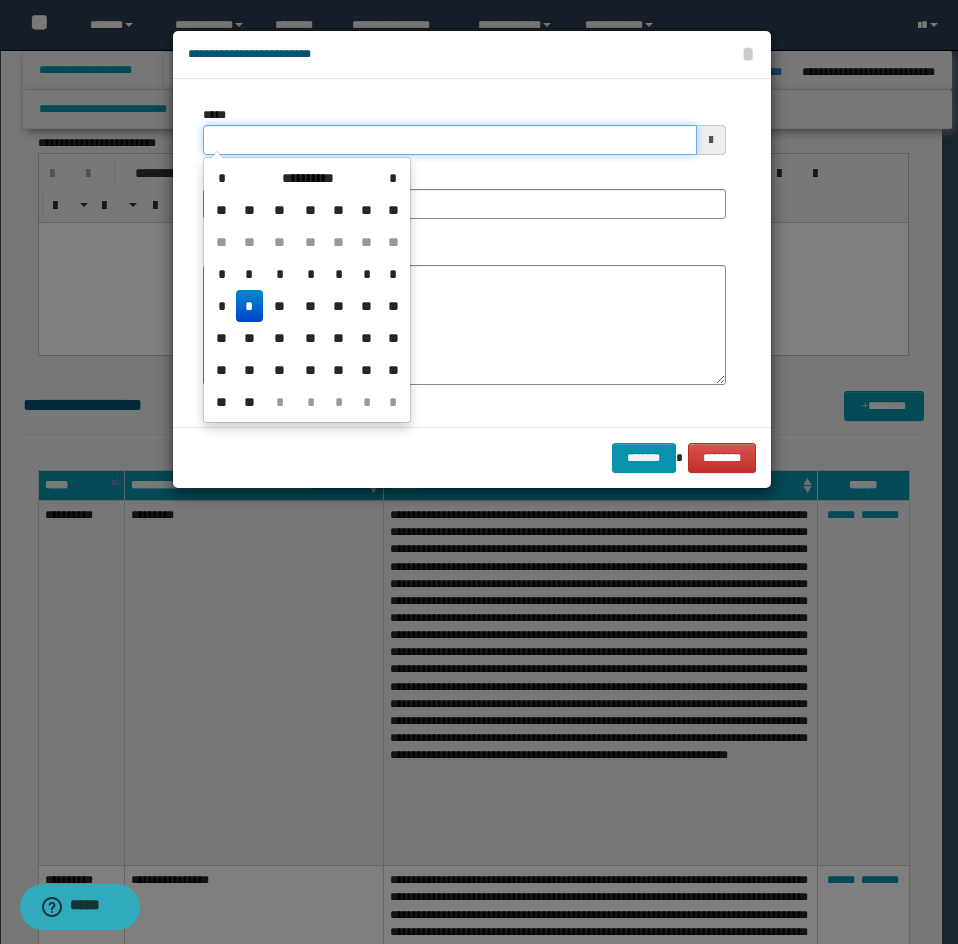 click on "*****" at bounding box center (450, 140) 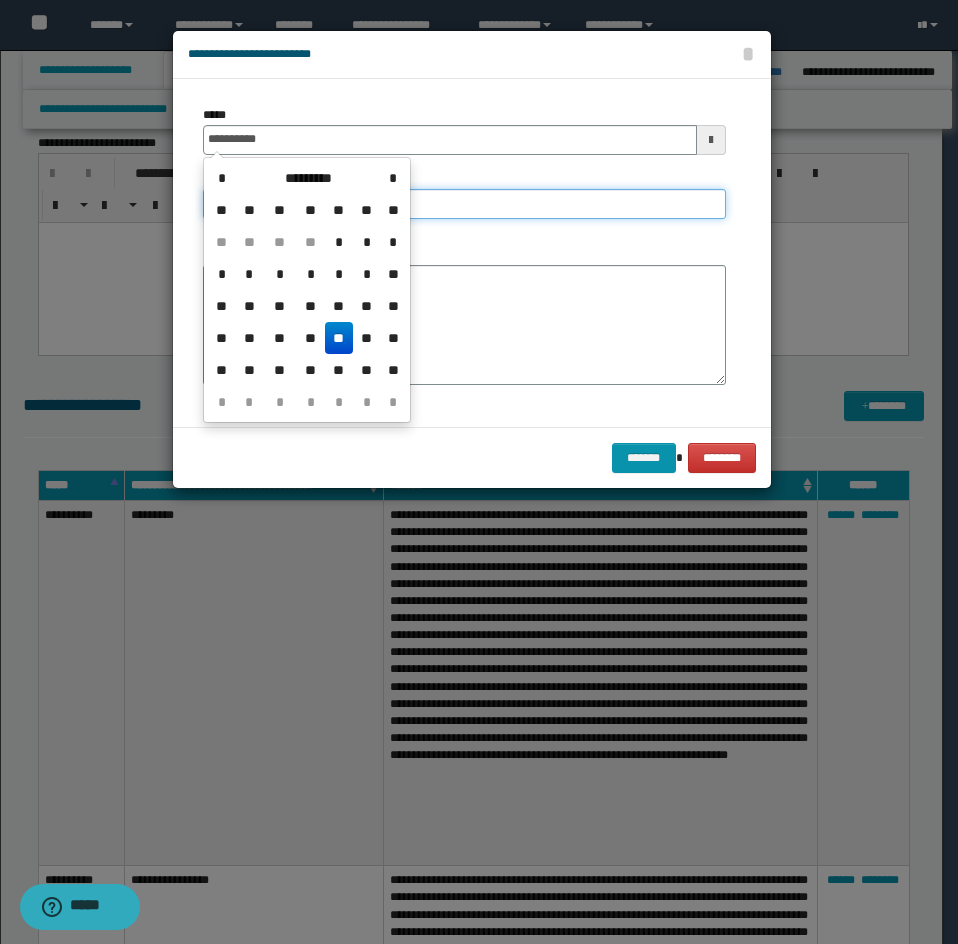 type on "**********" 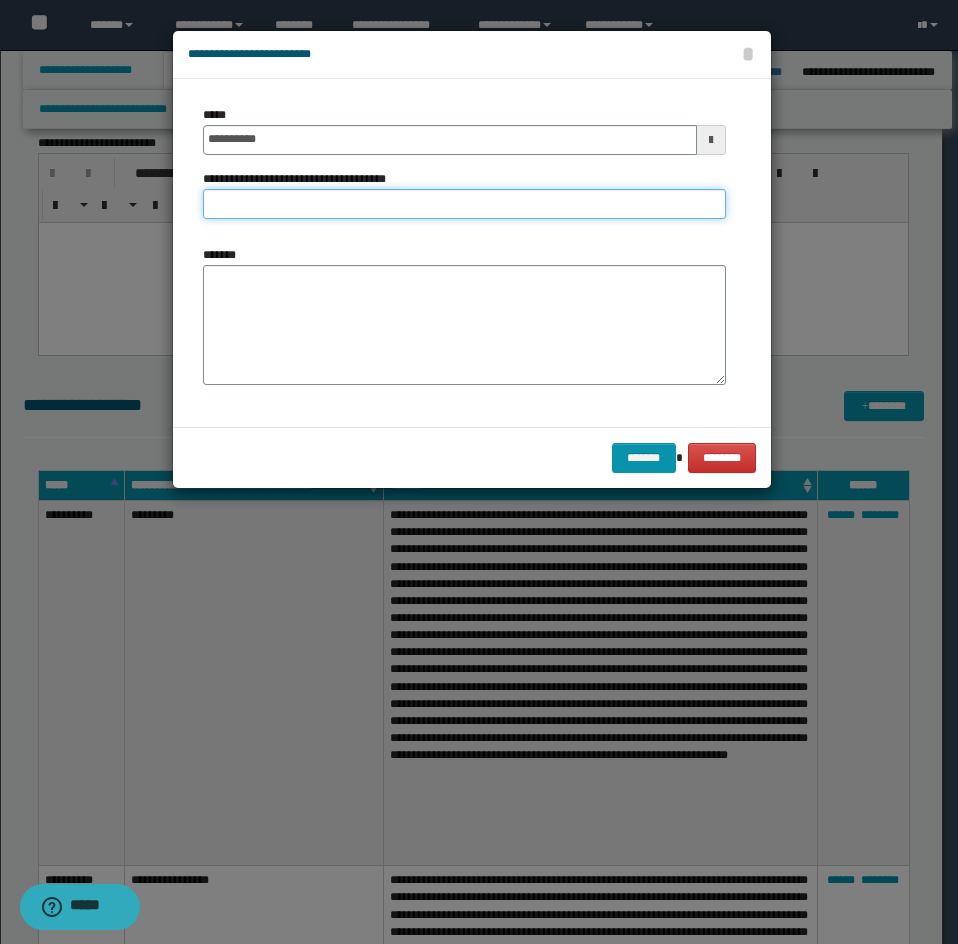 click on "**********" at bounding box center [464, 204] 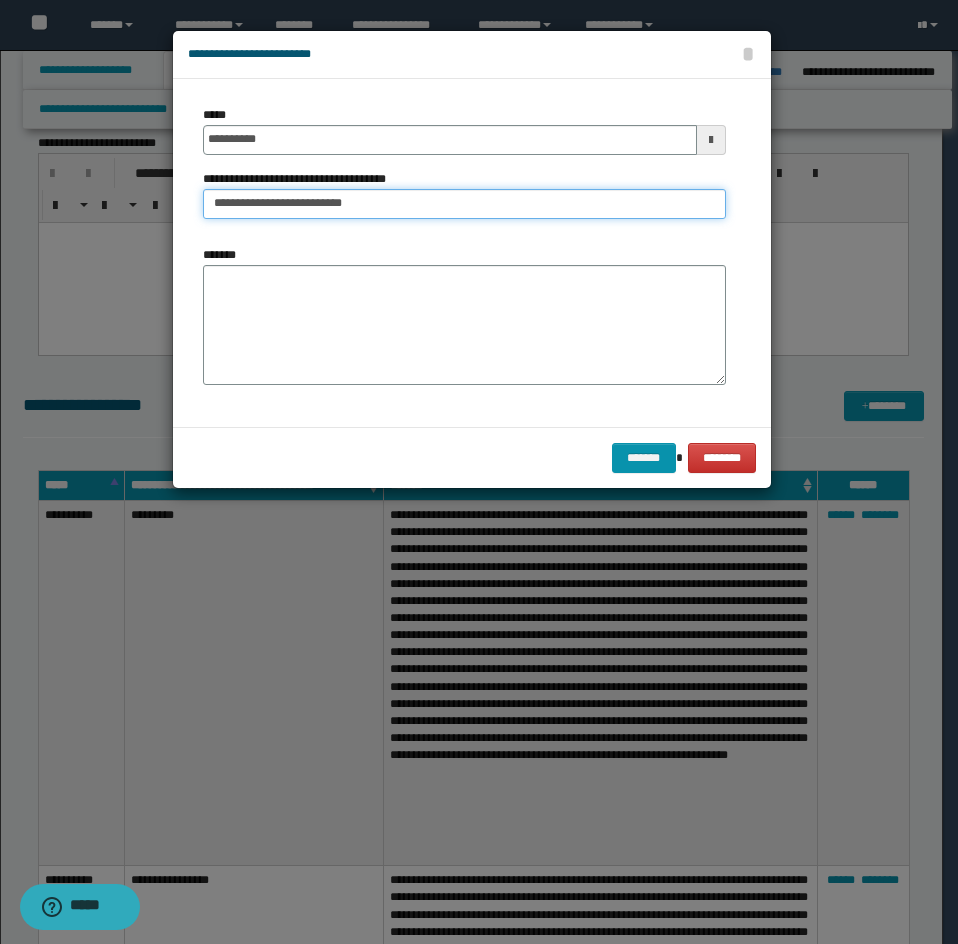 type on "**********" 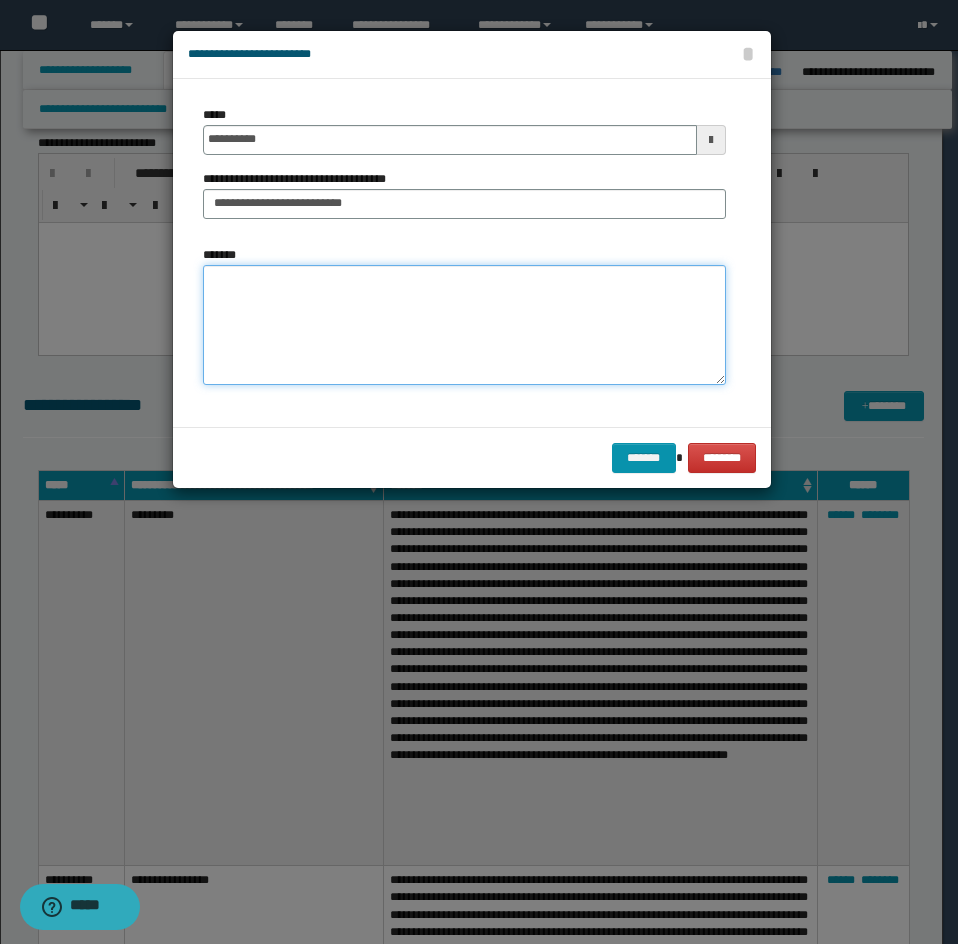 drag, startPoint x: 279, startPoint y: 305, endPoint x: 57, endPoint y: 379, distance: 234.00854 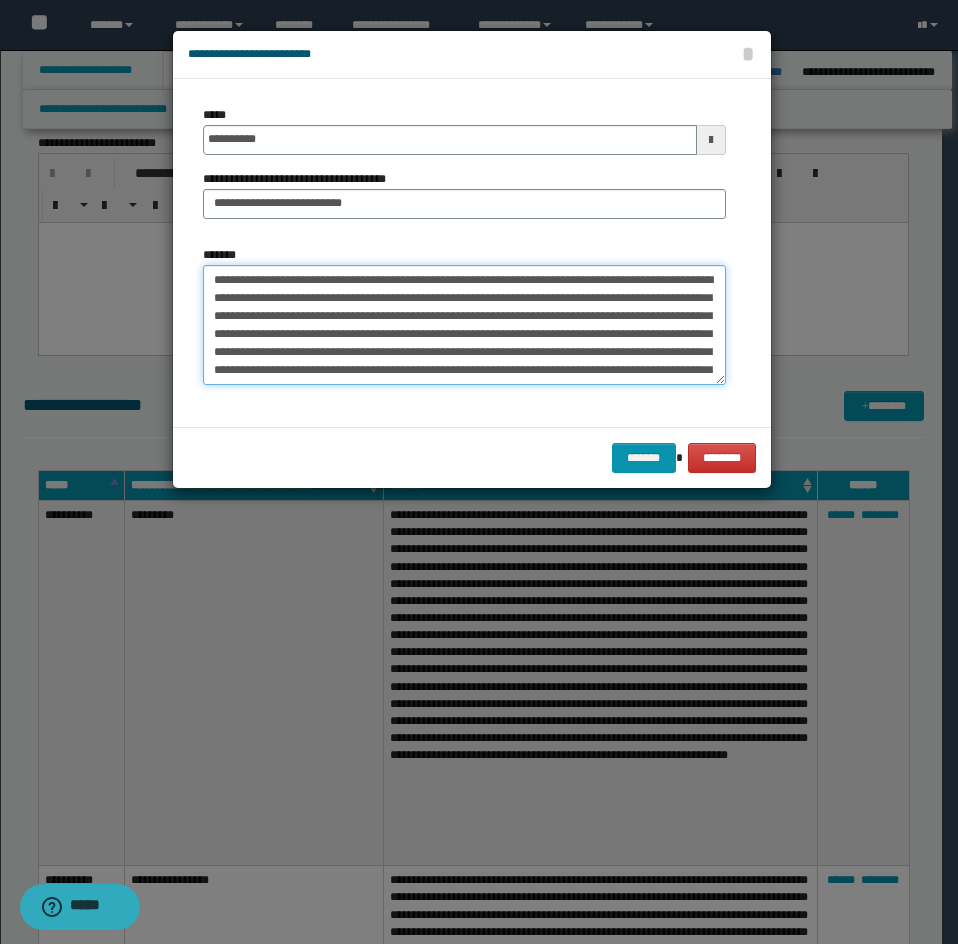 scroll, scrollTop: 1164, scrollLeft: 0, axis: vertical 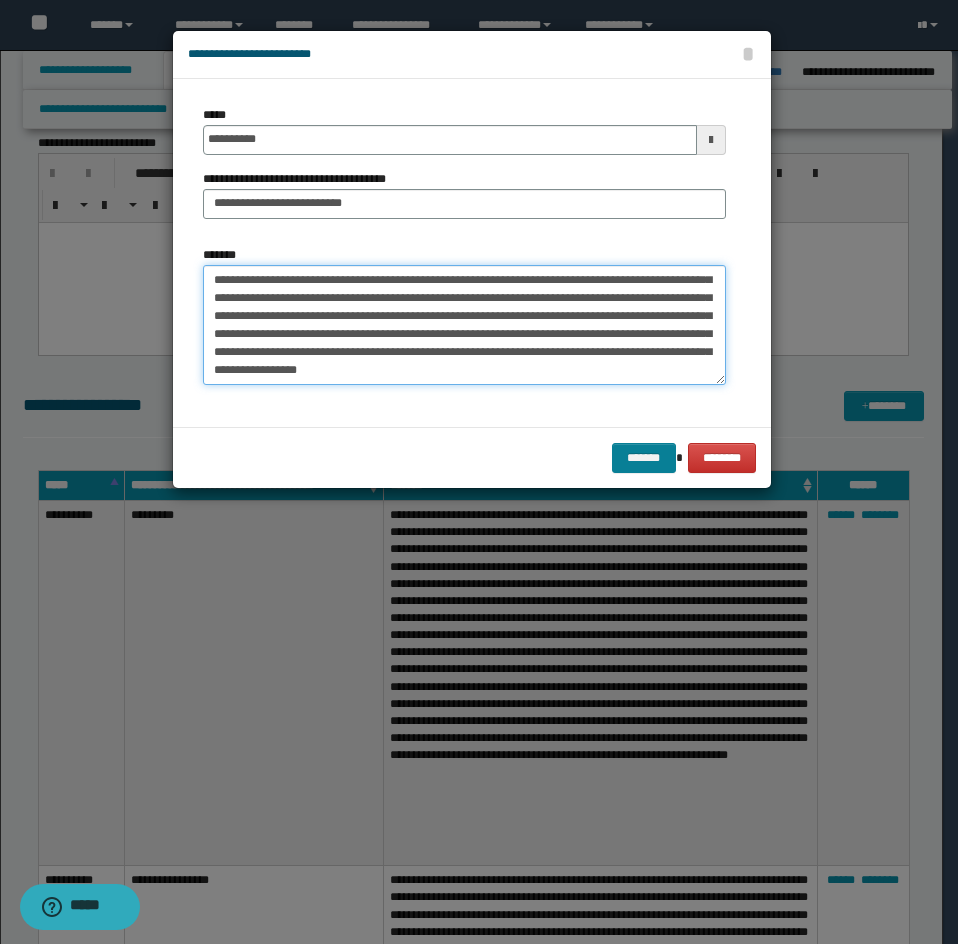 type on "**********" 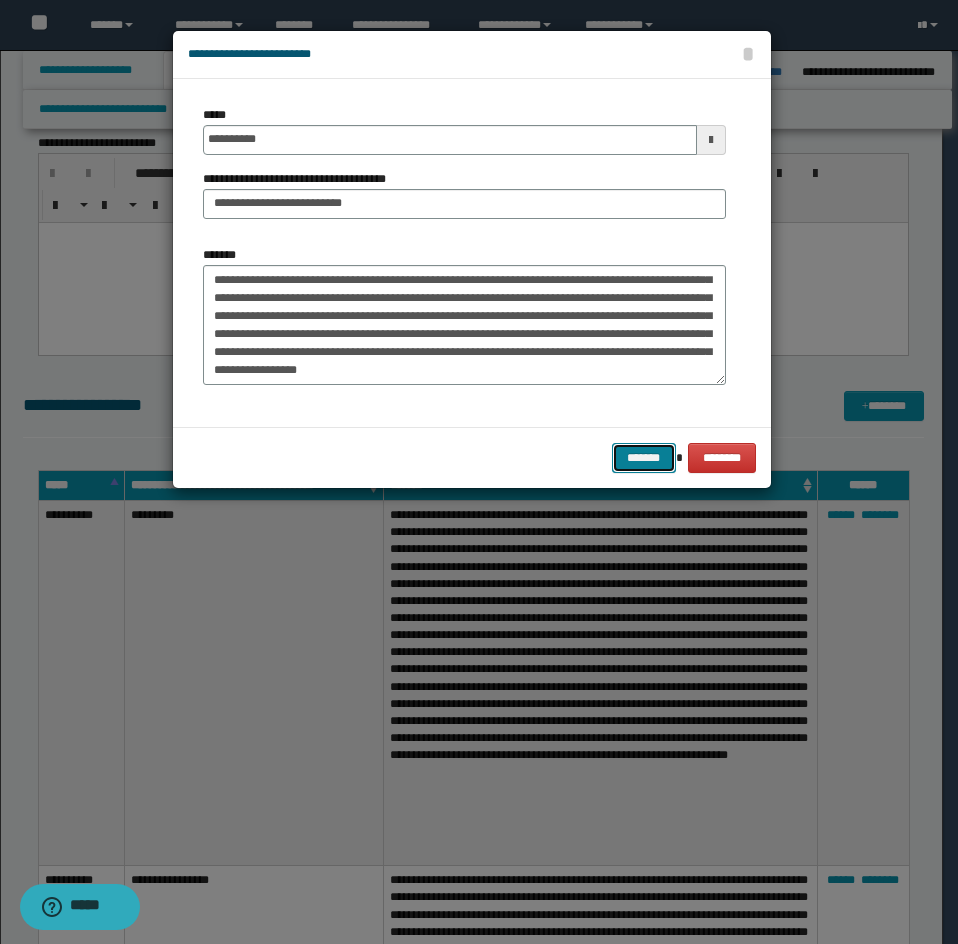 click on "*******" at bounding box center [644, 458] 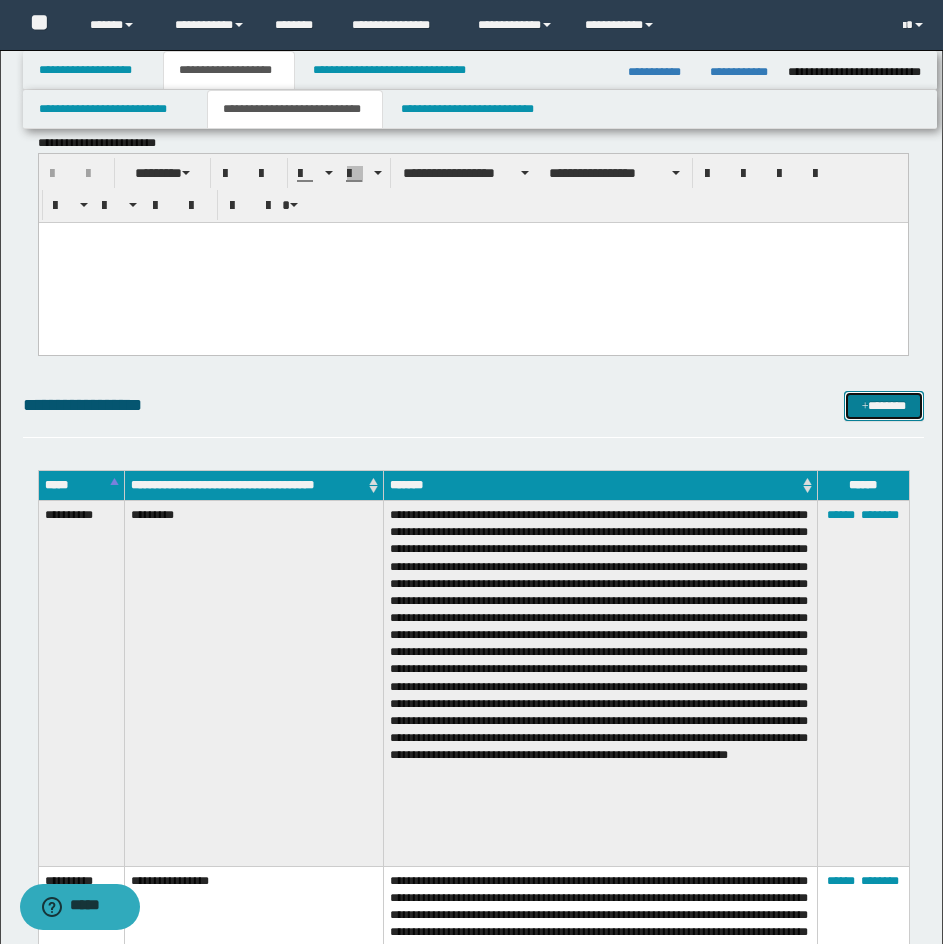 click on "*******" at bounding box center [884, 406] 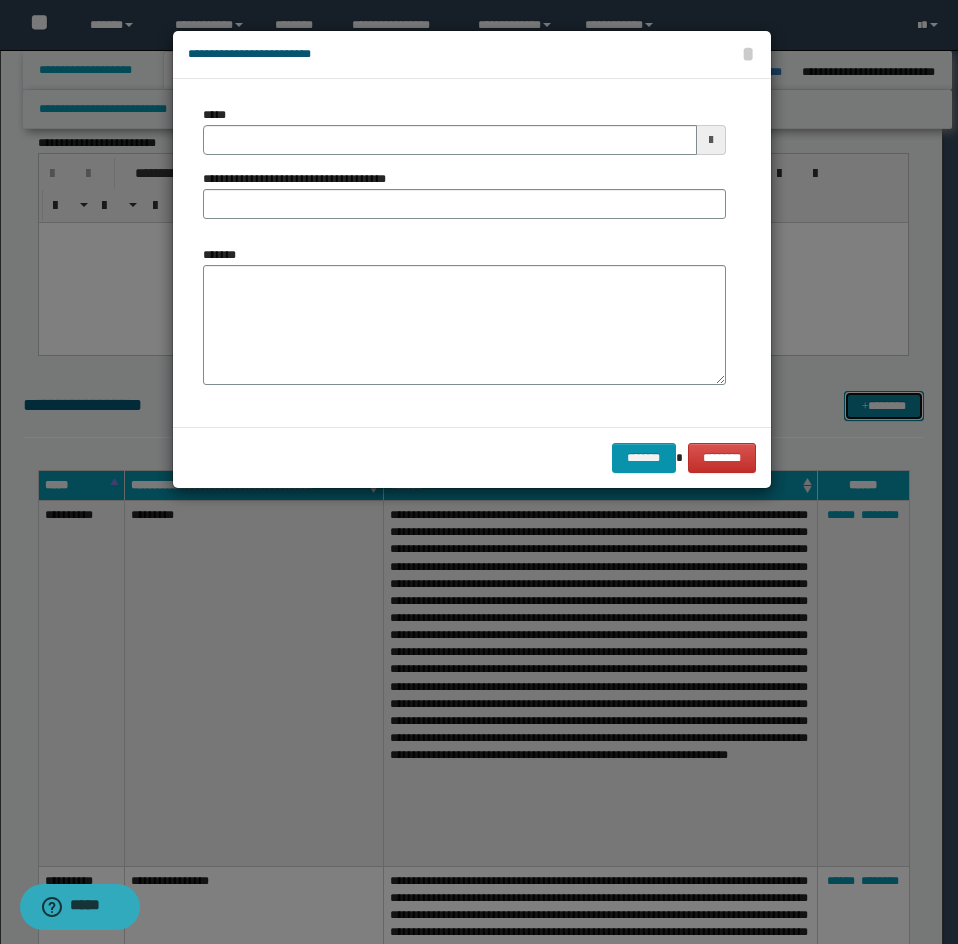 scroll, scrollTop: 0, scrollLeft: 0, axis: both 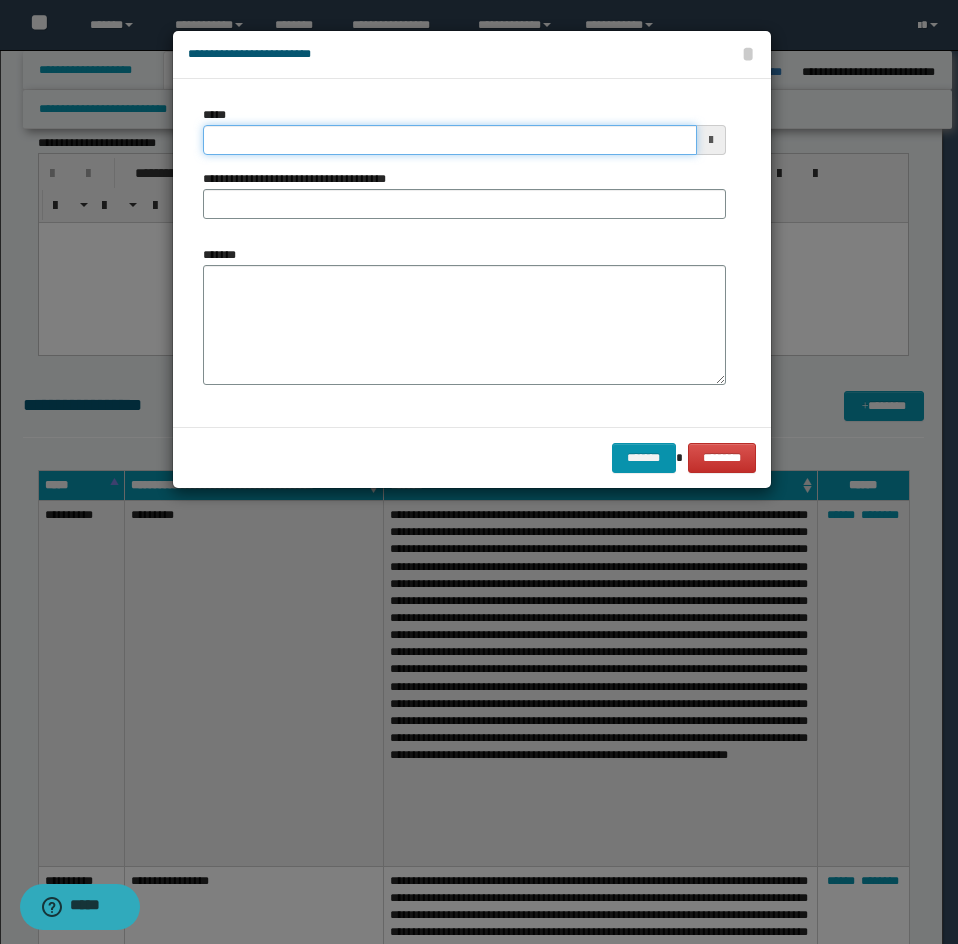 click on "*****" at bounding box center [450, 140] 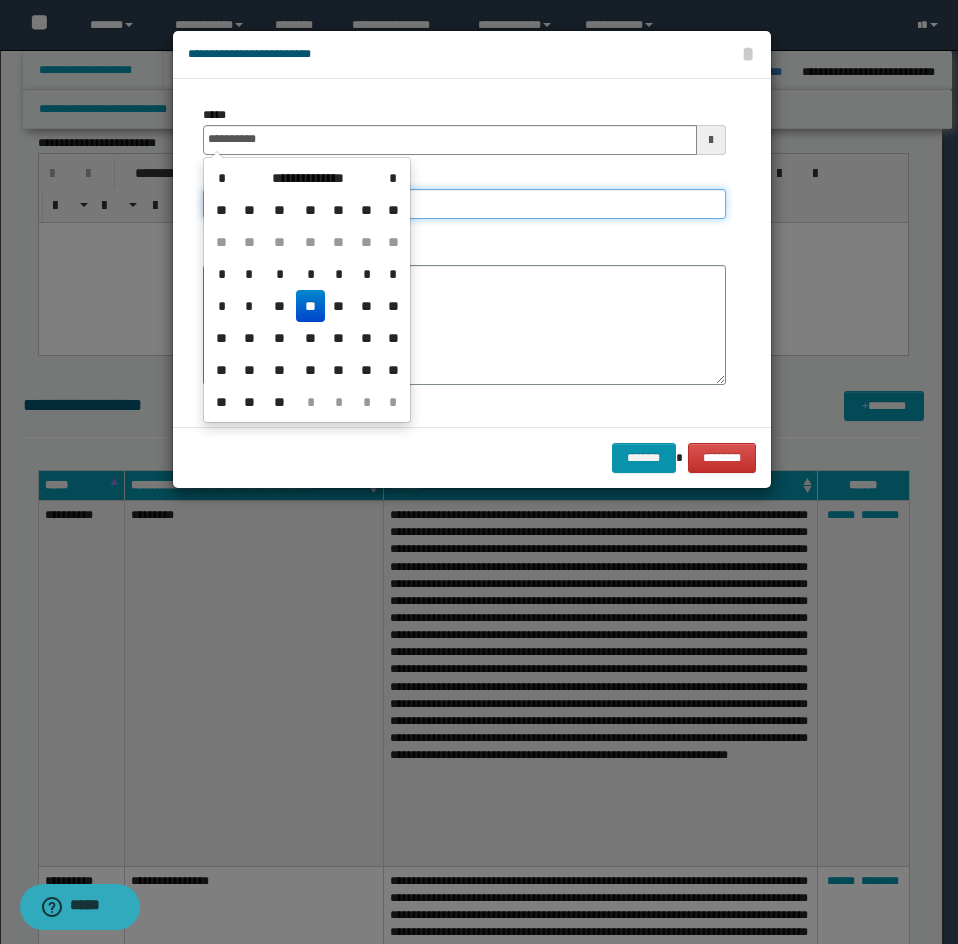 type on "**********" 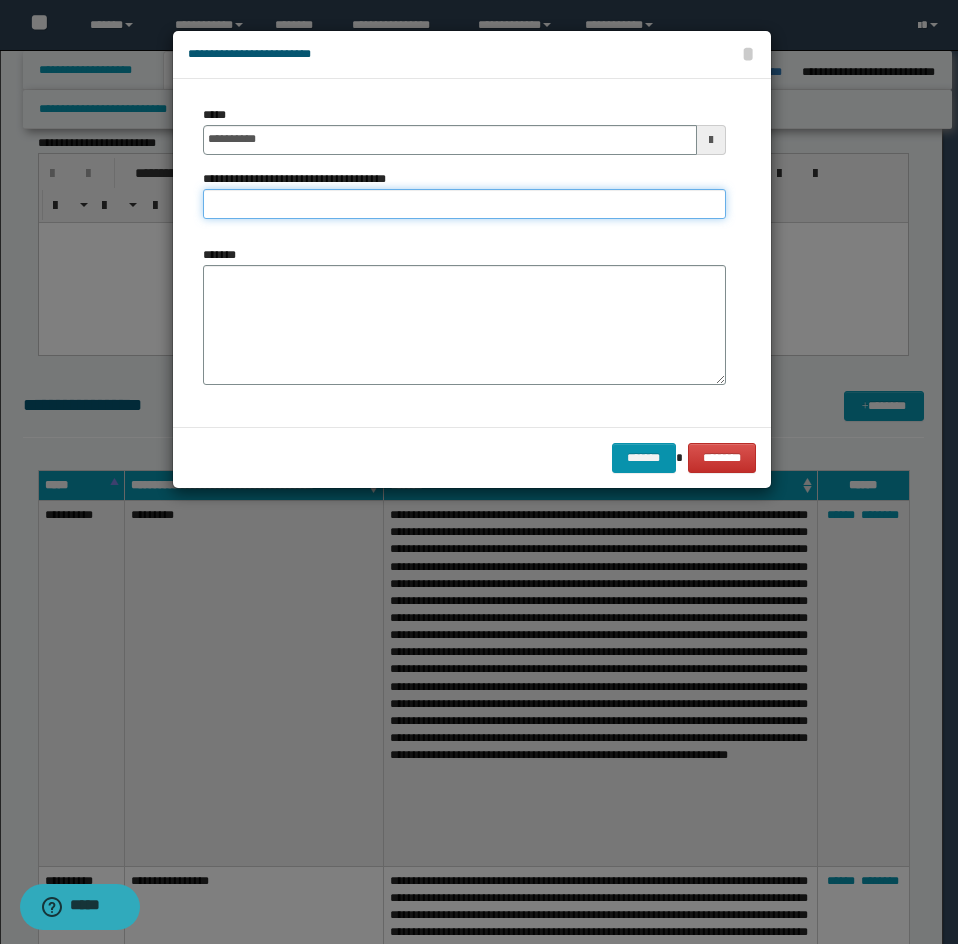 click on "**********" at bounding box center [464, 204] 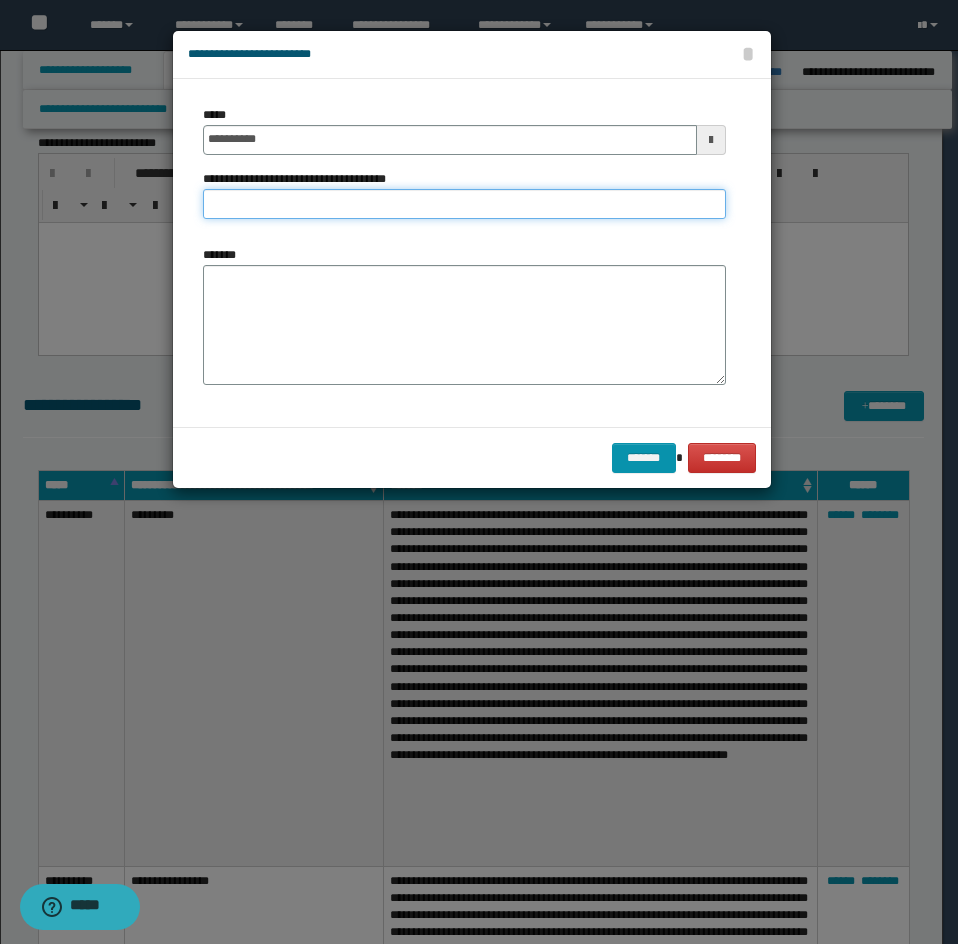 type on "**********" 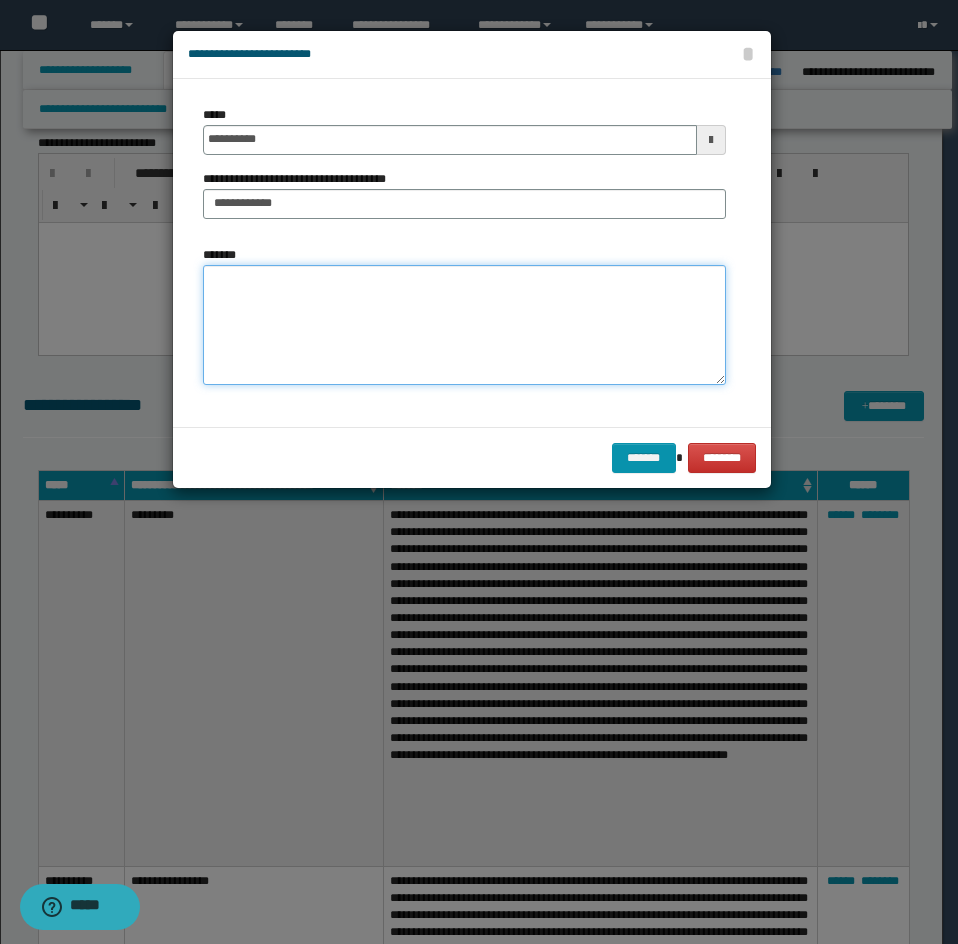 click on "*******" at bounding box center (464, 325) 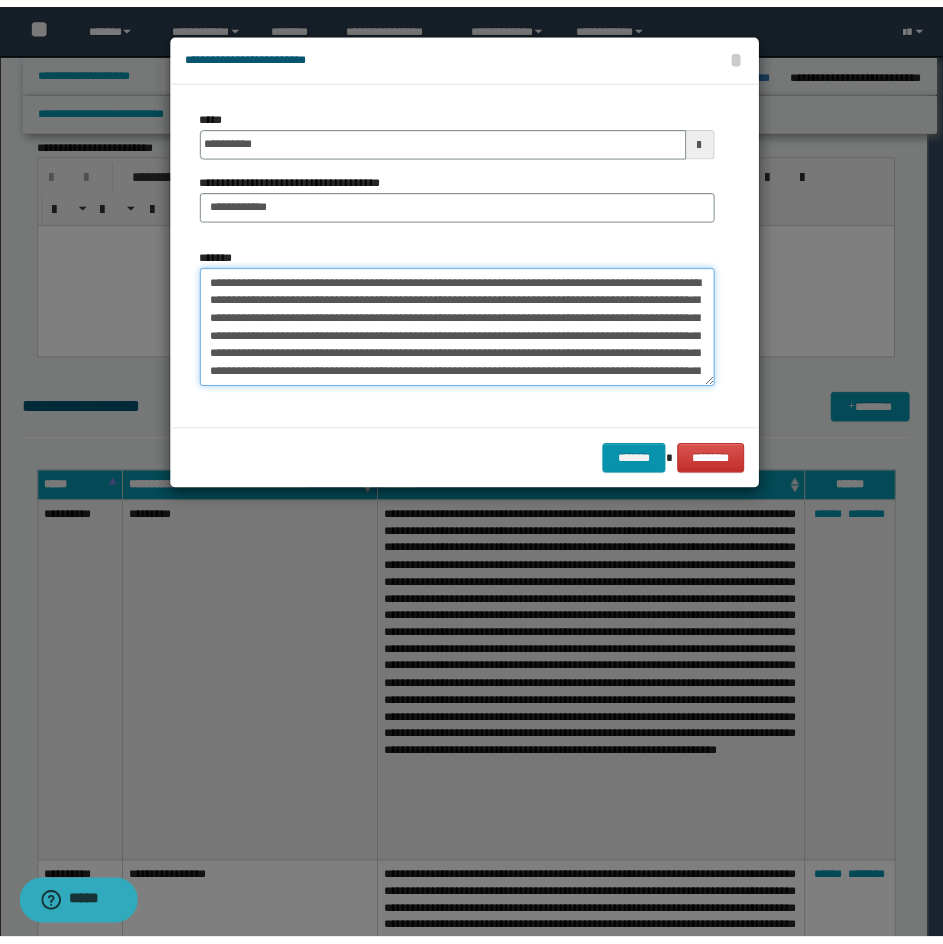 scroll, scrollTop: 480, scrollLeft: 0, axis: vertical 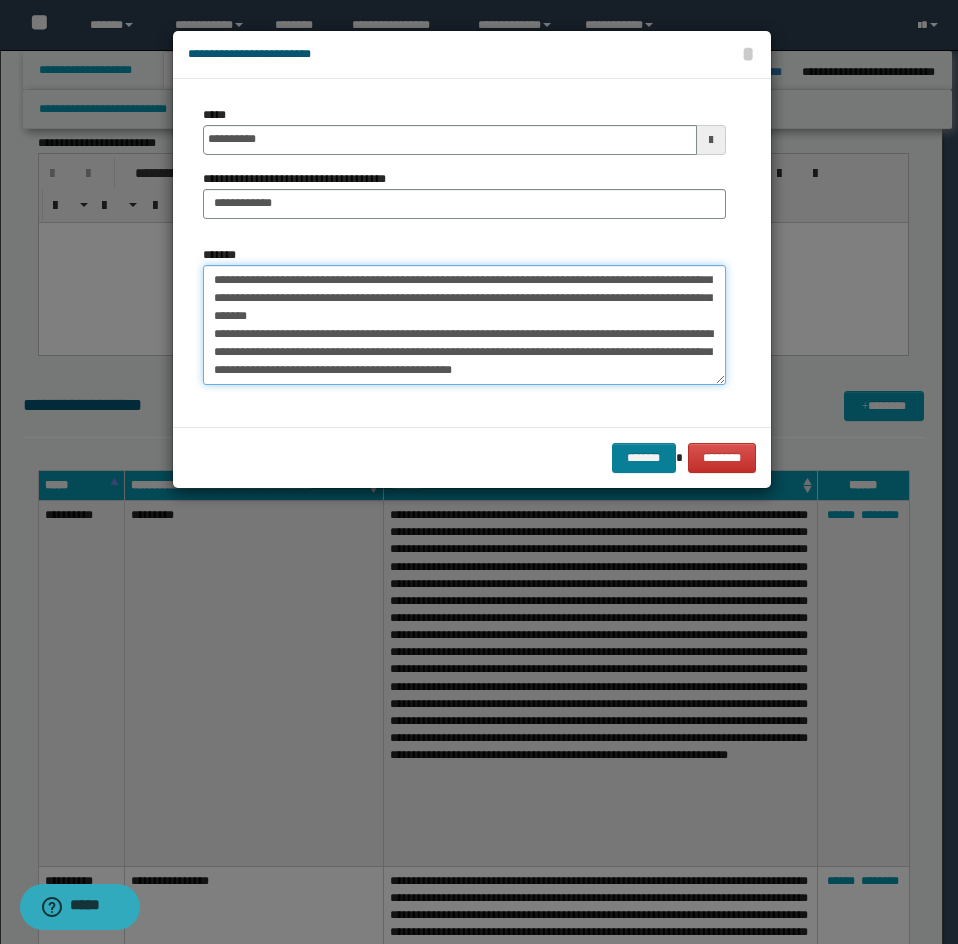 type on "**********" 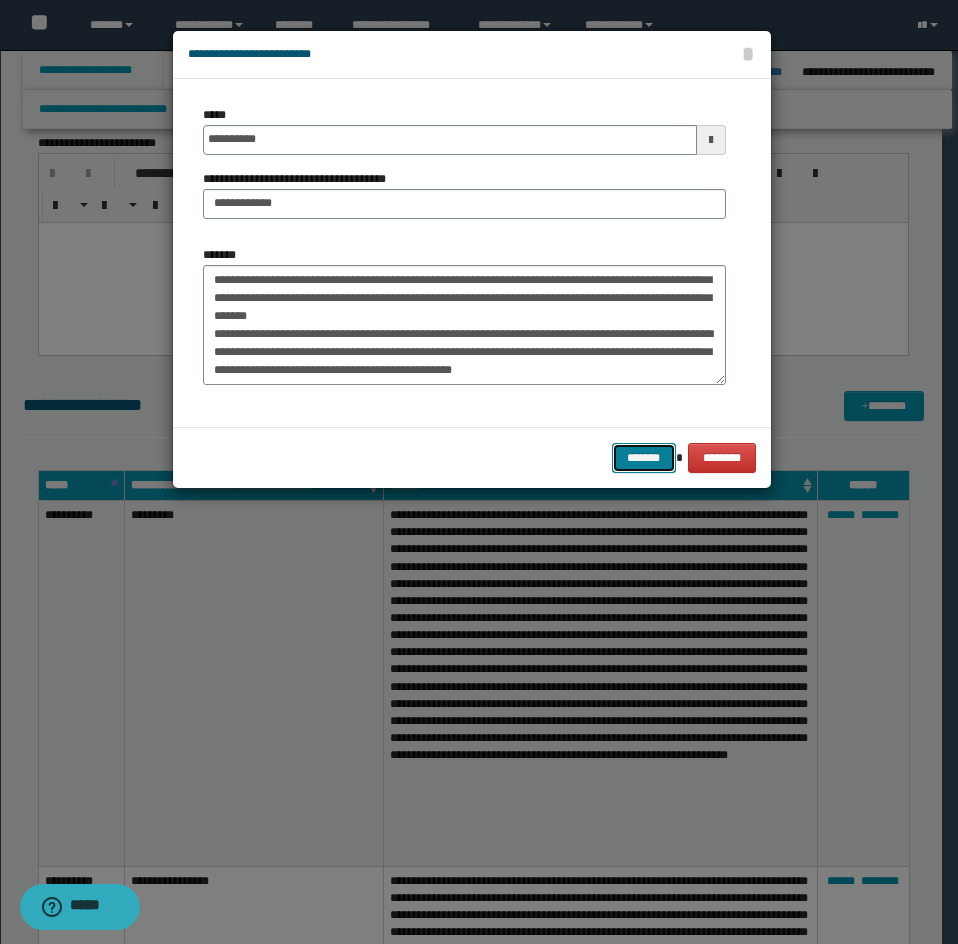 click on "*******" at bounding box center [644, 458] 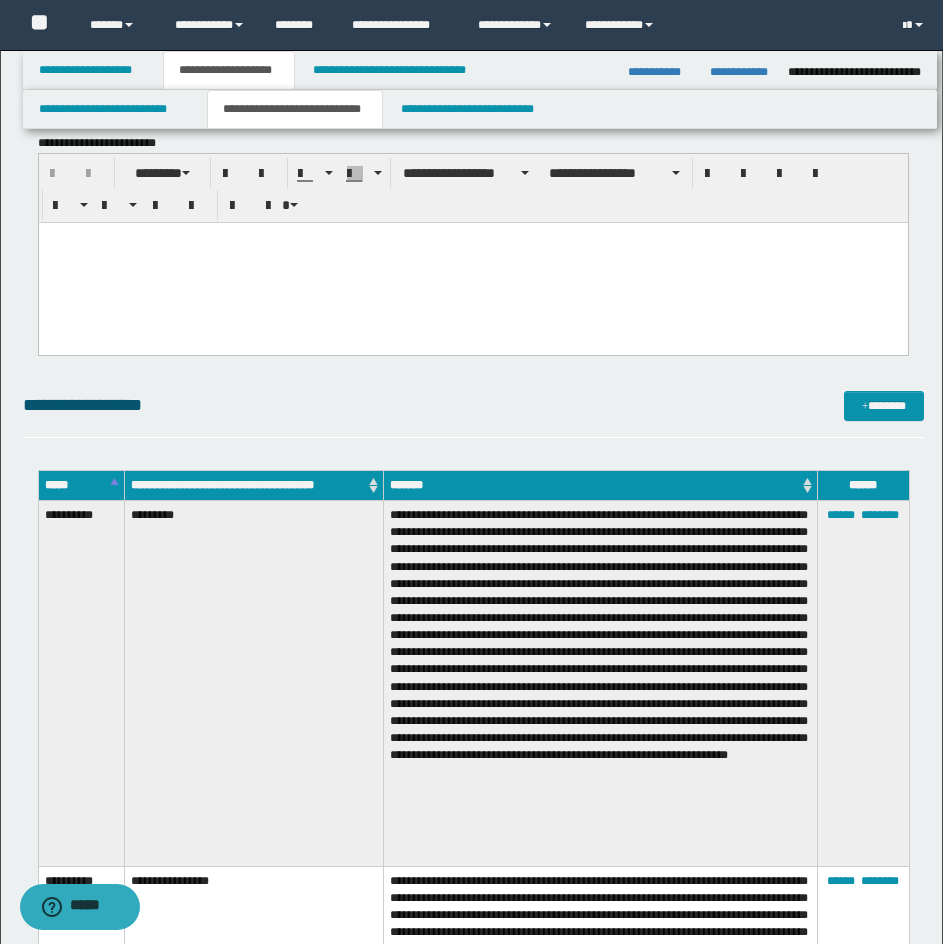 click on "*********" at bounding box center [254, 684] 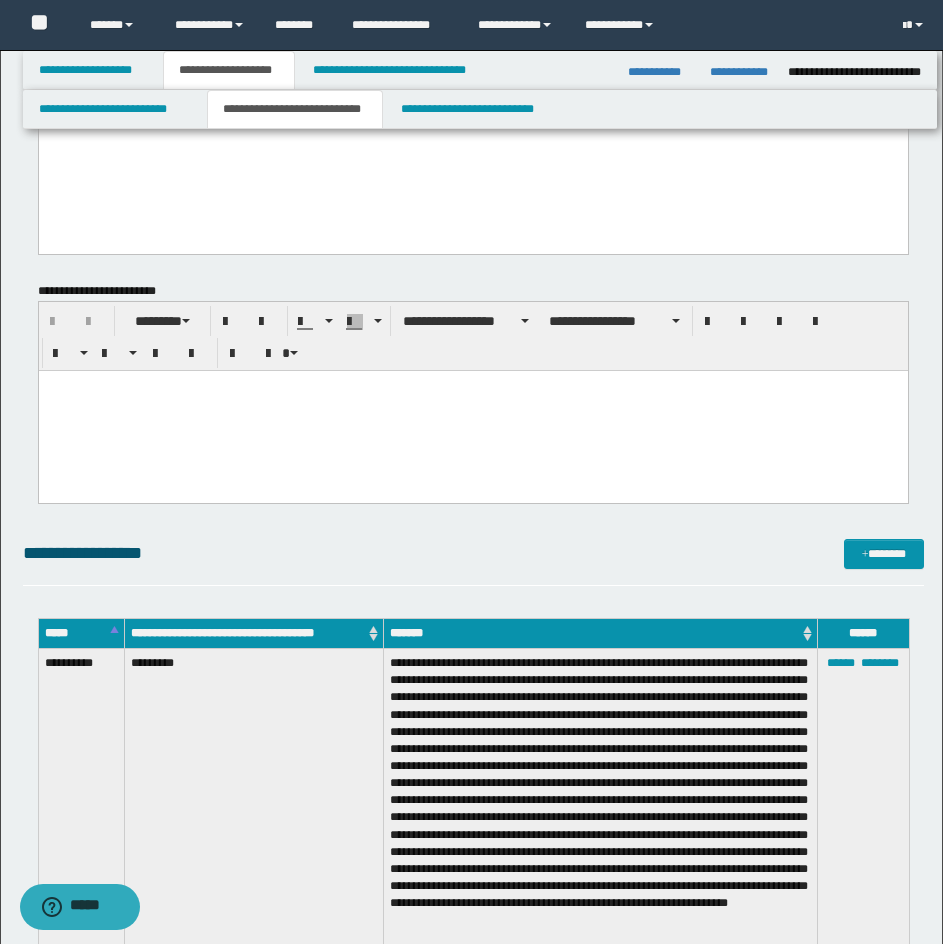 scroll, scrollTop: 1500, scrollLeft: 0, axis: vertical 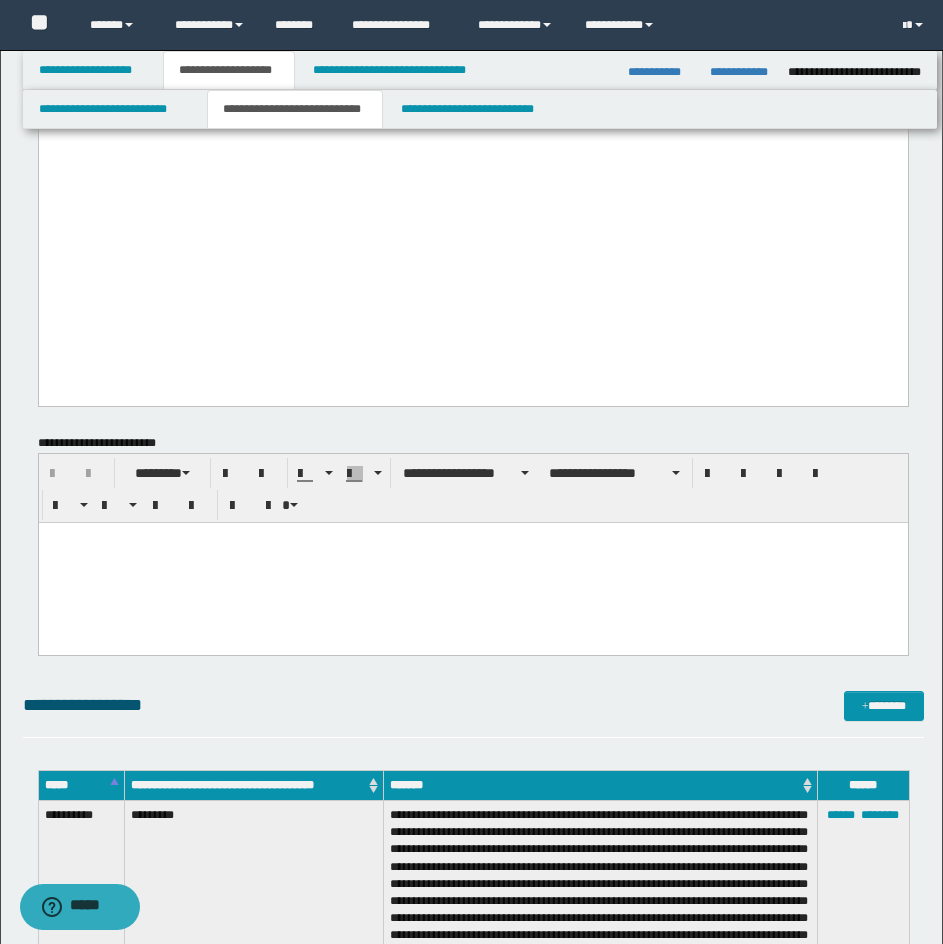 click on "**********" at bounding box center [472, 47] 